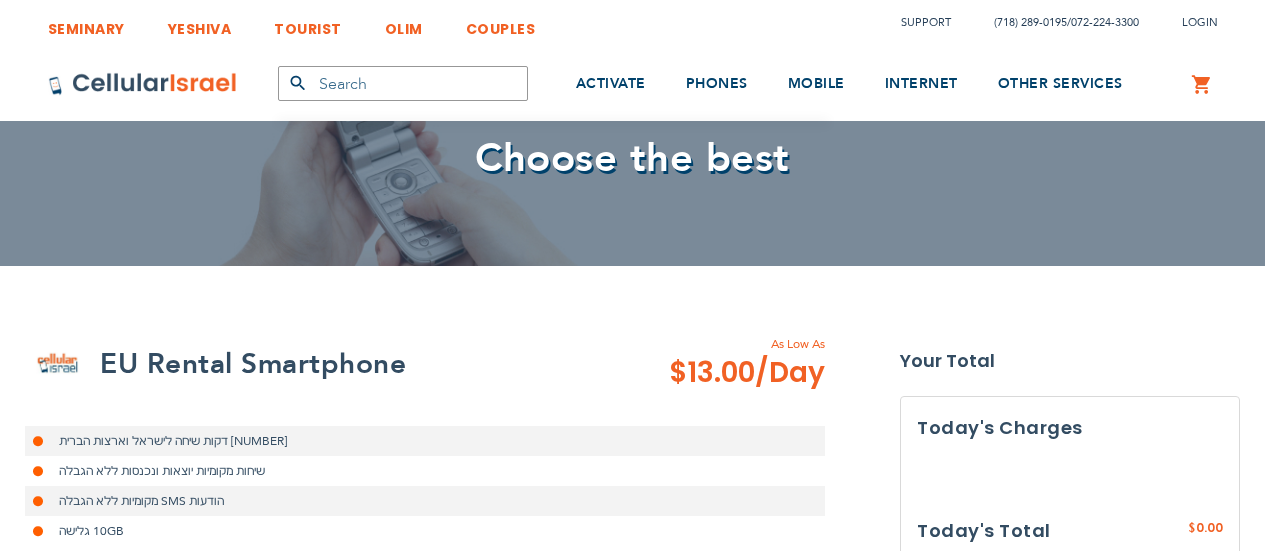 select 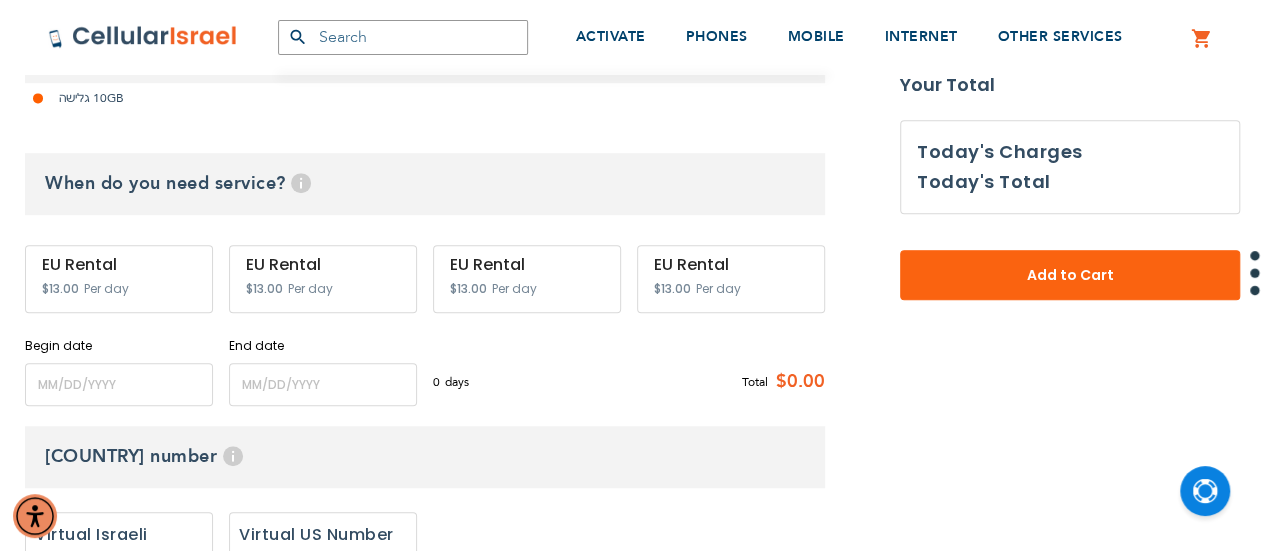 scroll, scrollTop: 558, scrollLeft: 0, axis: vertical 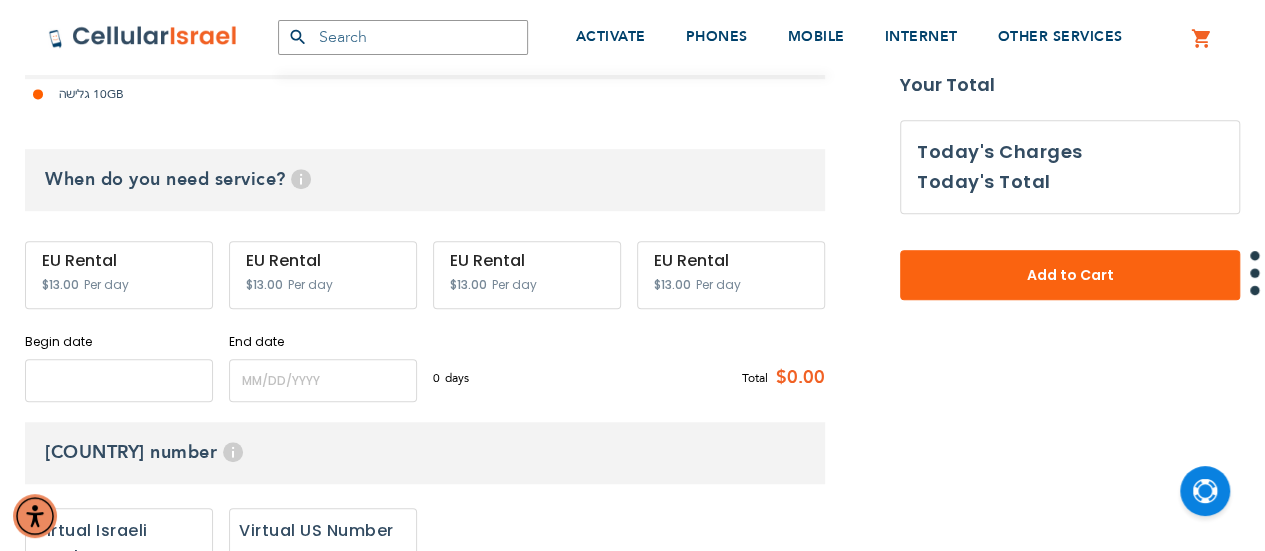 click at bounding box center (119, 380) 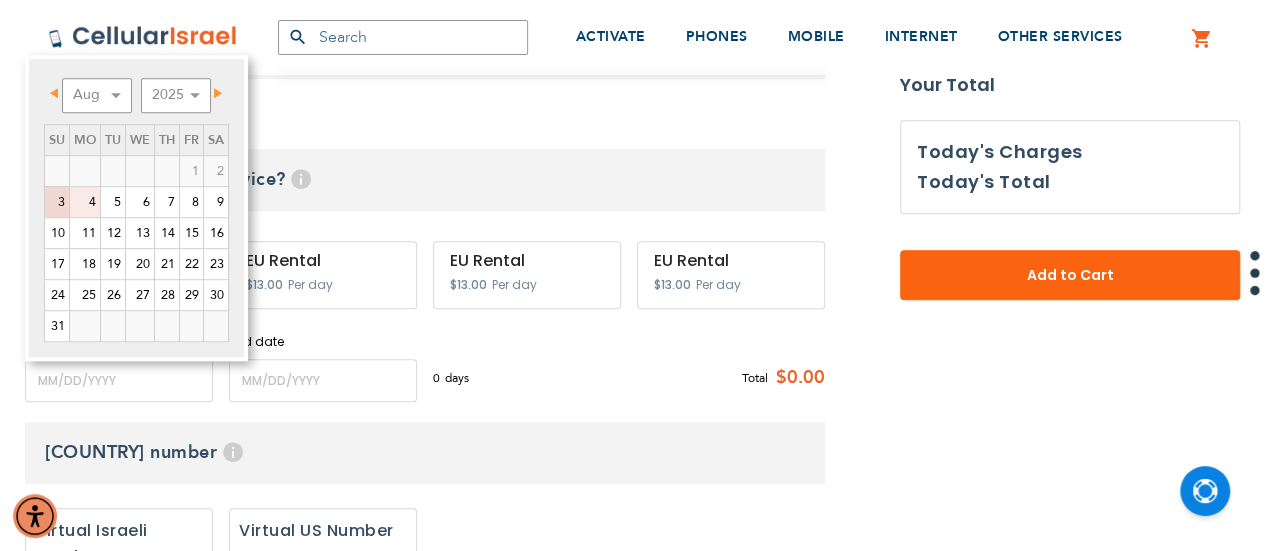 click on "4" at bounding box center (85, 202) 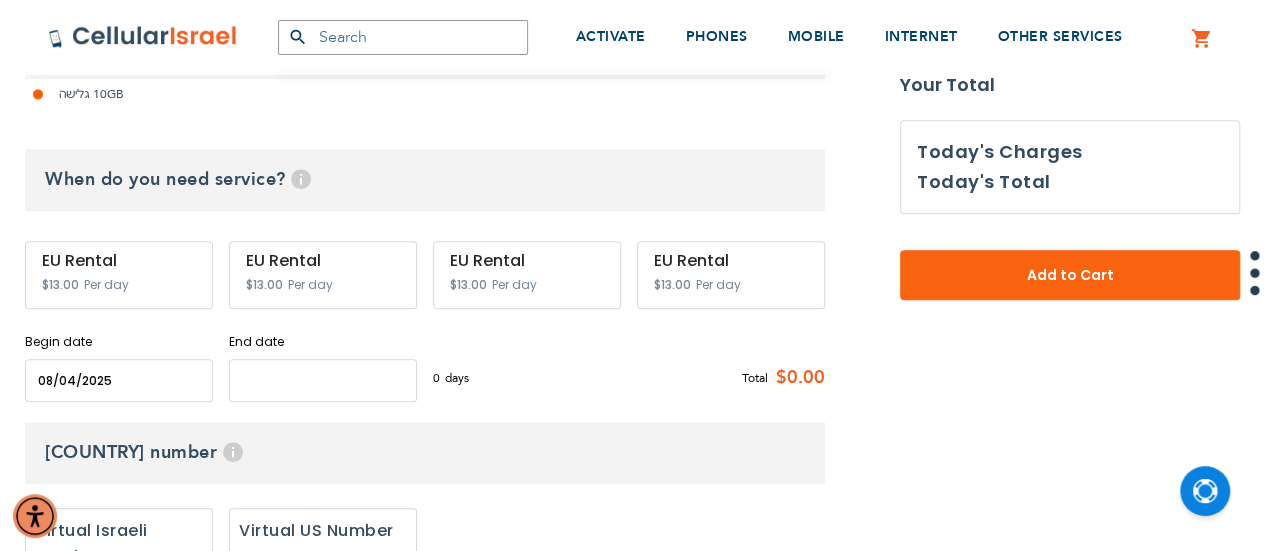 click at bounding box center [323, 380] 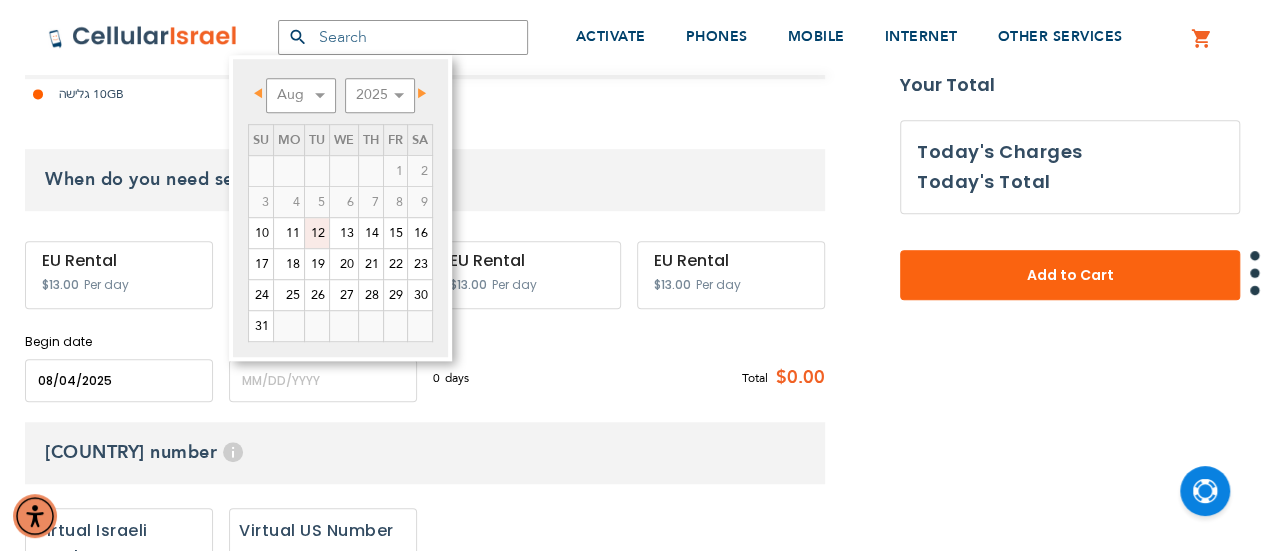 click on "12" at bounding box center (317, 233) 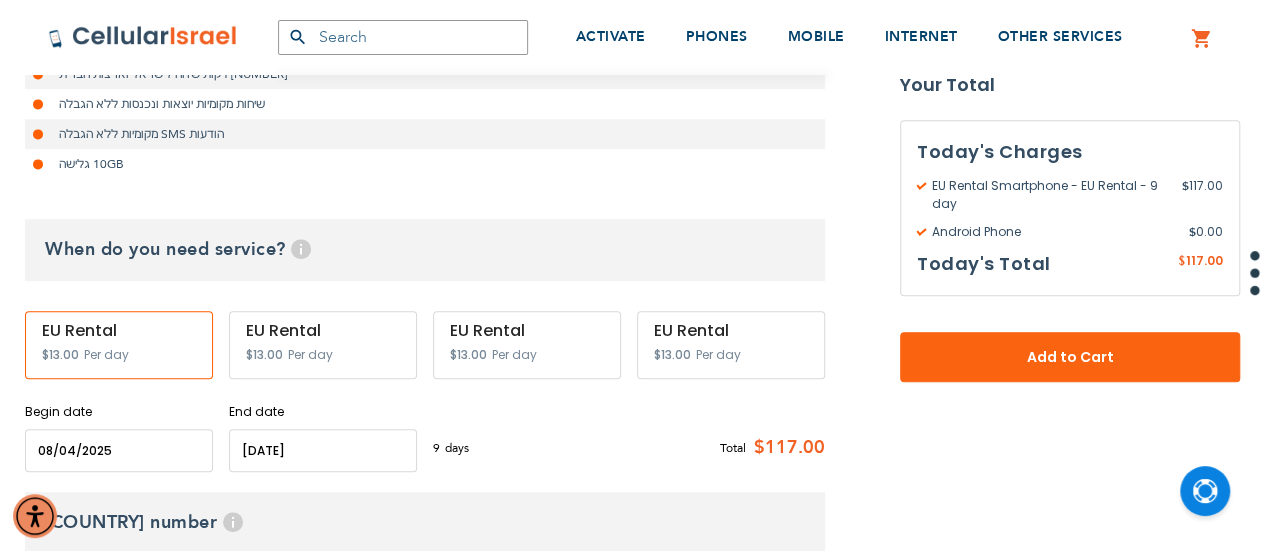 scroll, scrollTop: 486, scrollLeft: 0, axis: vertical 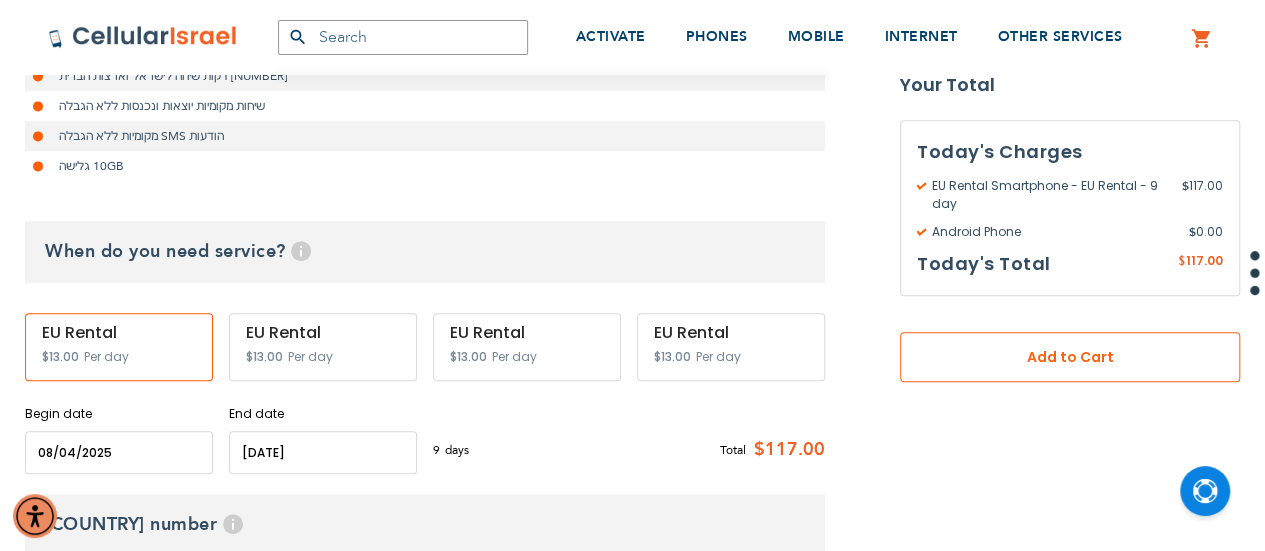 click on "Add to Cart" at bounding box center (1070, 357) 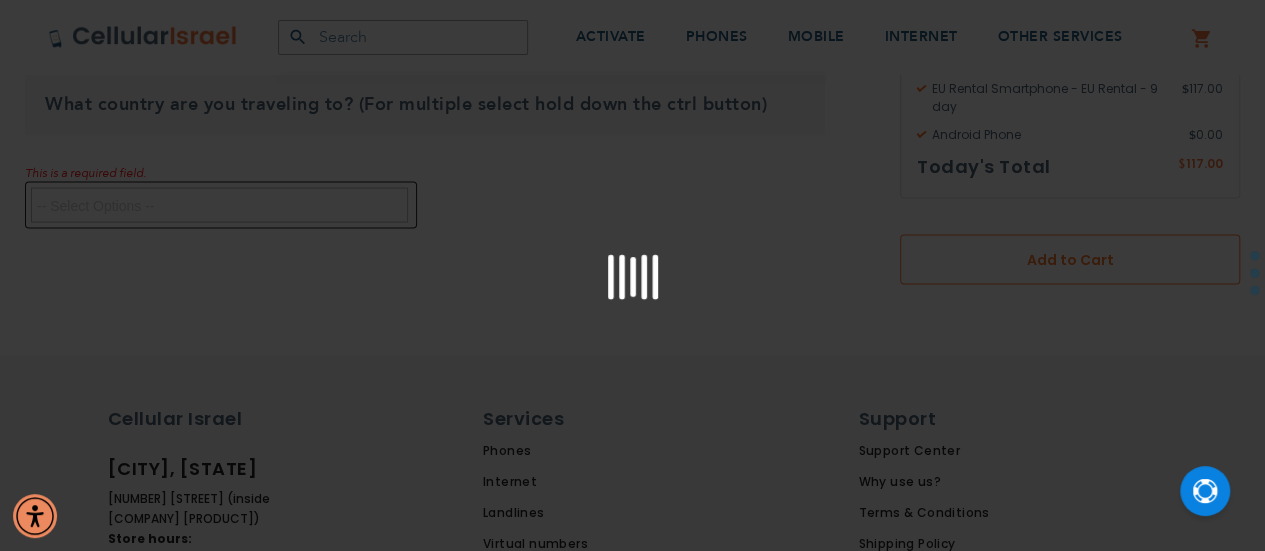 scroll, scrollTop: 1971, scrollLeft: 0, axis: vertical 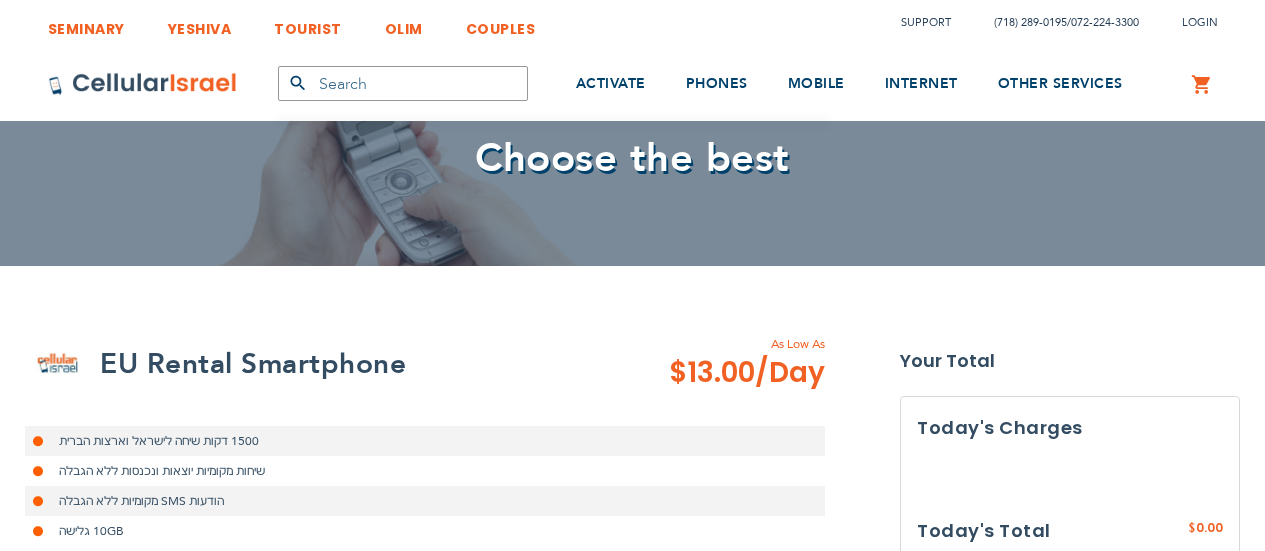 select 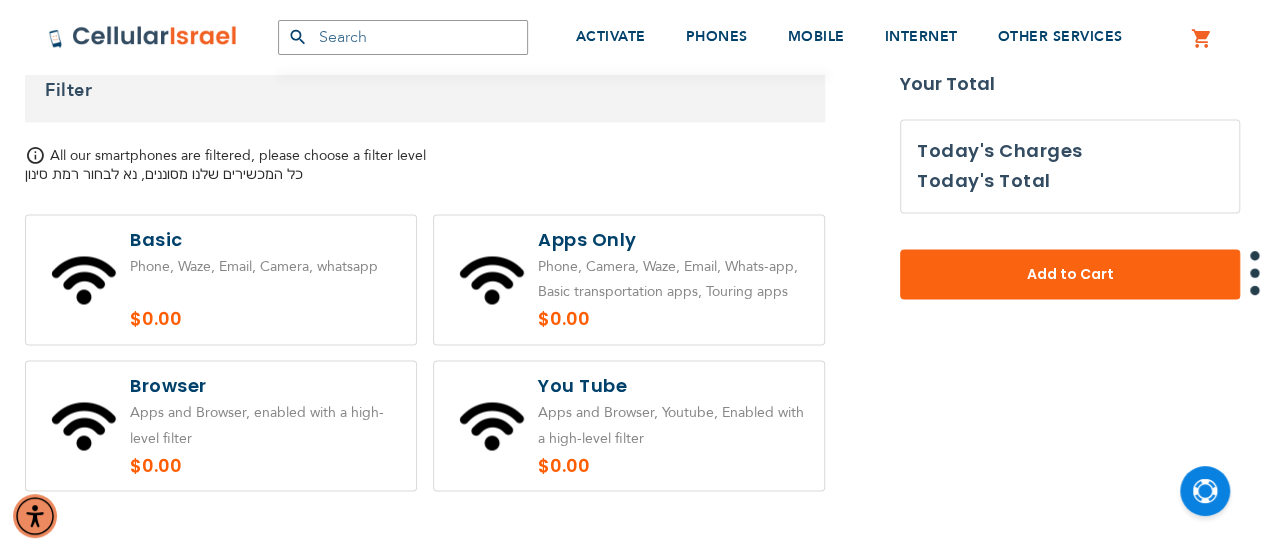 scroll, scrollTop: 1477, scrollLeft: 0, axis: vertical 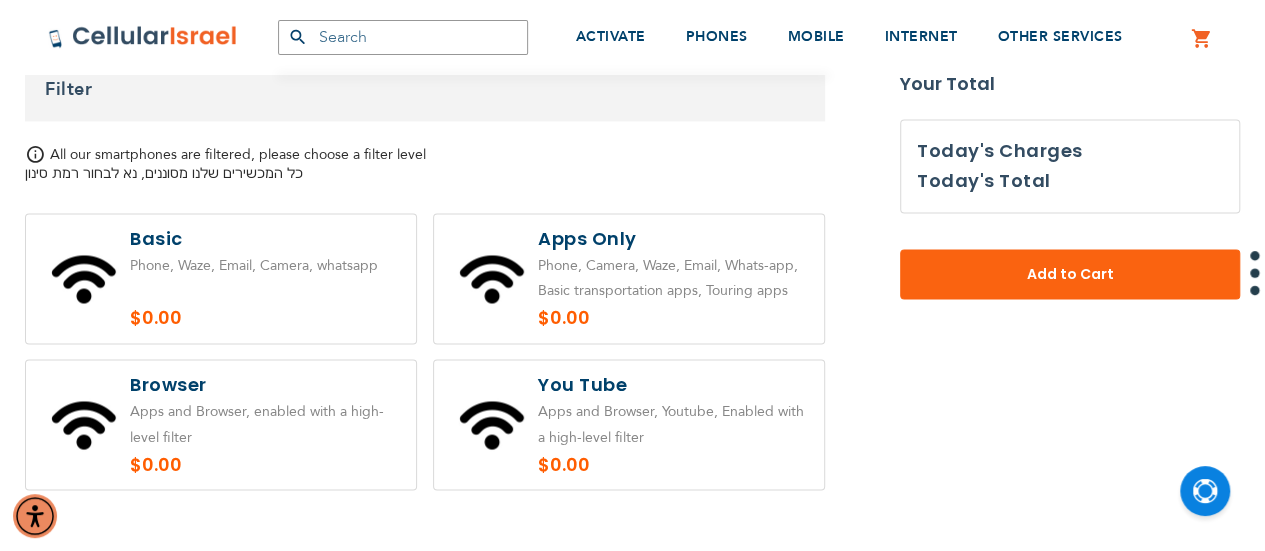 click at bounding box center [221, 424] 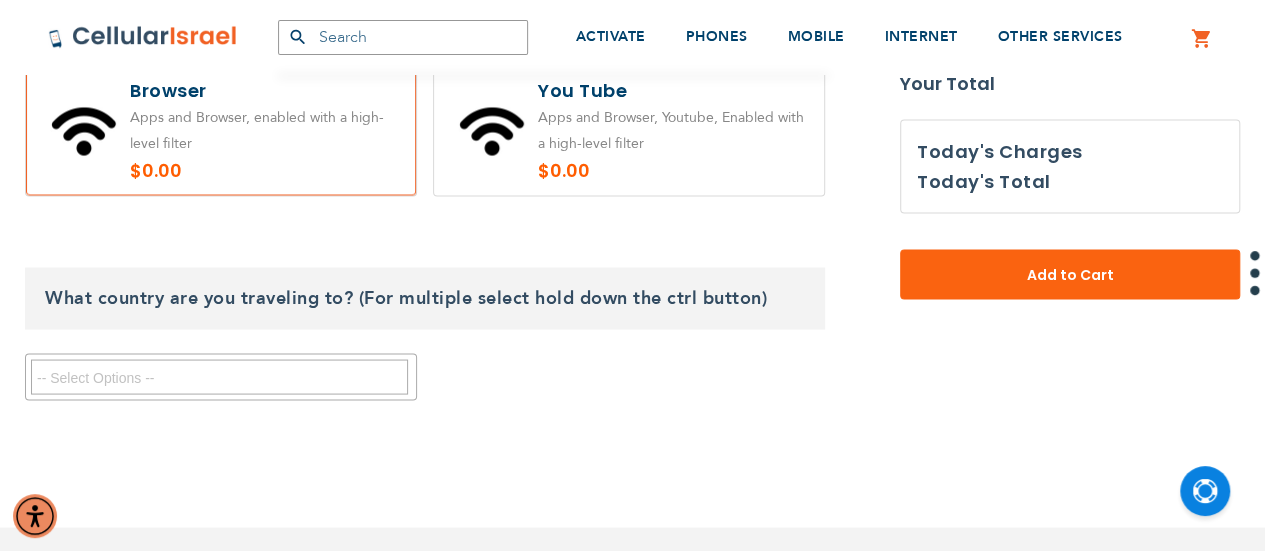 scroll, scrollTop: 1772, scrollLeft: 0, axis: vertical 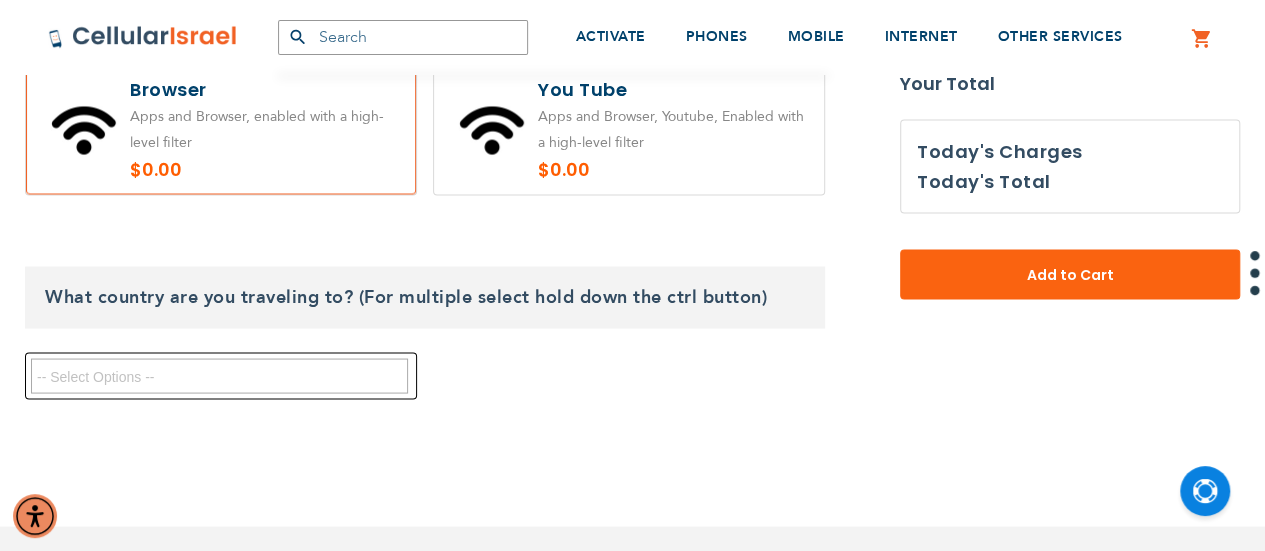 click at bounding box center [218, 373] 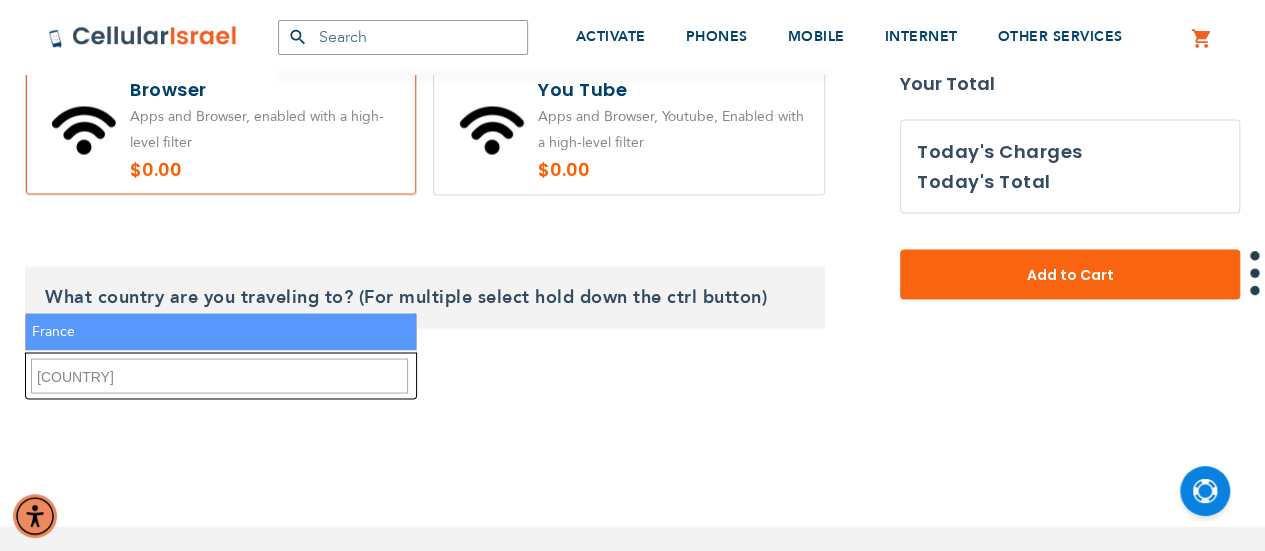 type on "[COUNTRY]" 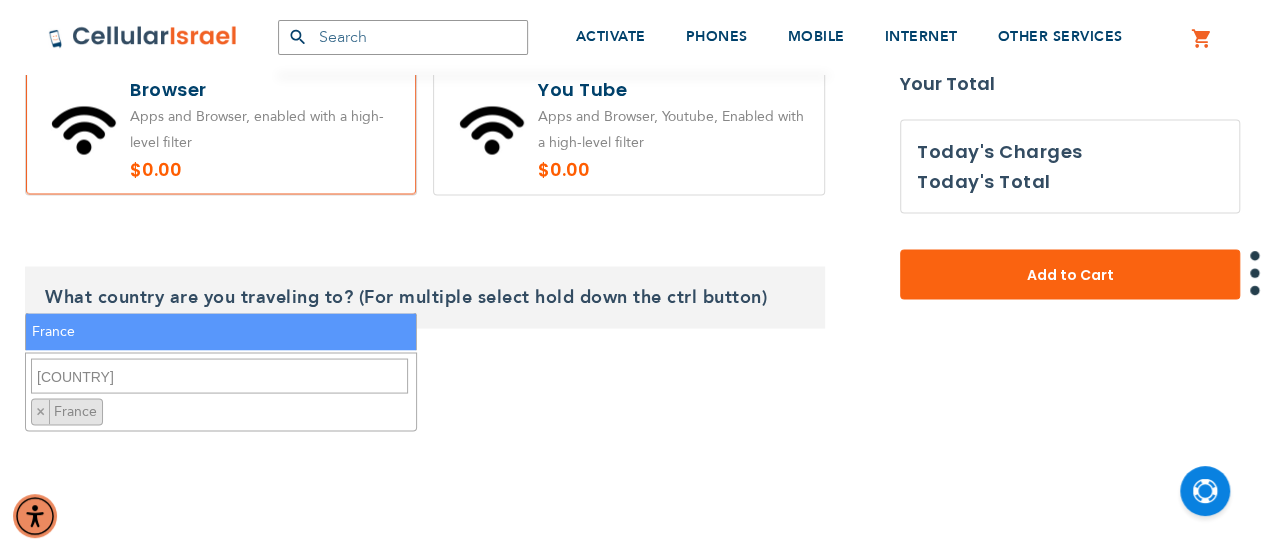 scroll, scrollTop: 306, scrollLeft: 0, axis: vertical 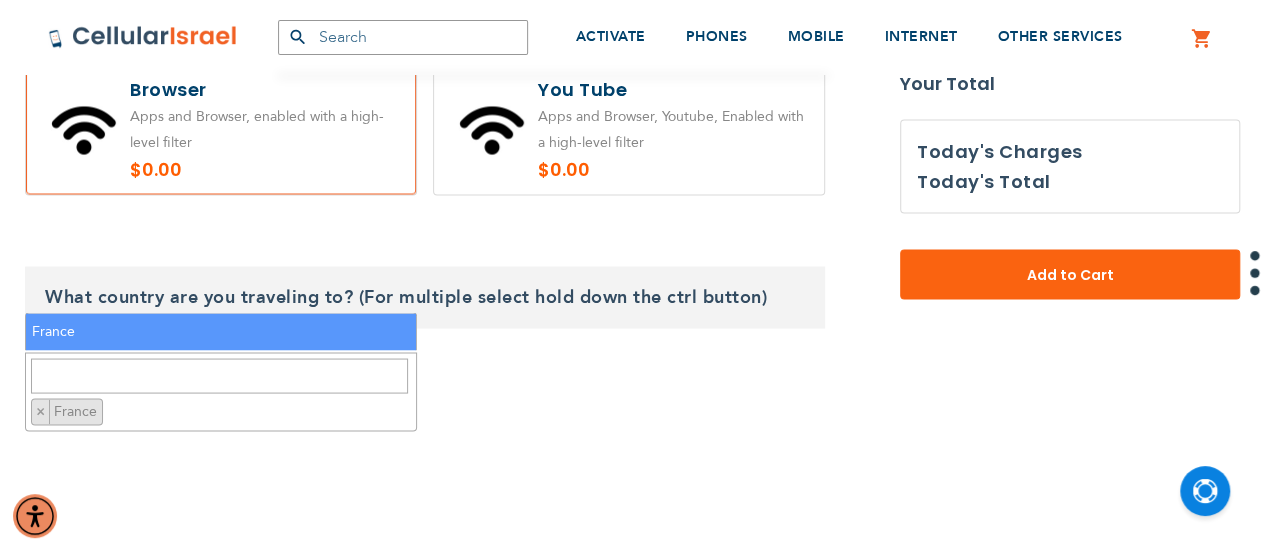 click on "[COUNTRY]
[COUNTRY]
[COUNTRY]
[COUNTRY]
[COUNTRY]
[COUNTRY]
[COUNTRY]
[COUNTRY]
[COUNTRY]
[COUNTRY]
[COUNTRY]
[COUNTRY]
[COUNTRY]
[COUNTRY]
[COUNTRY]
[COUNTRY]
[COUNTRY]
[COUNTRY]
[COUNTRY]
[COUNTRY]
[COUNTRY] [COUNTRY] [COUNTRY]" at bounding box center [425, 391] 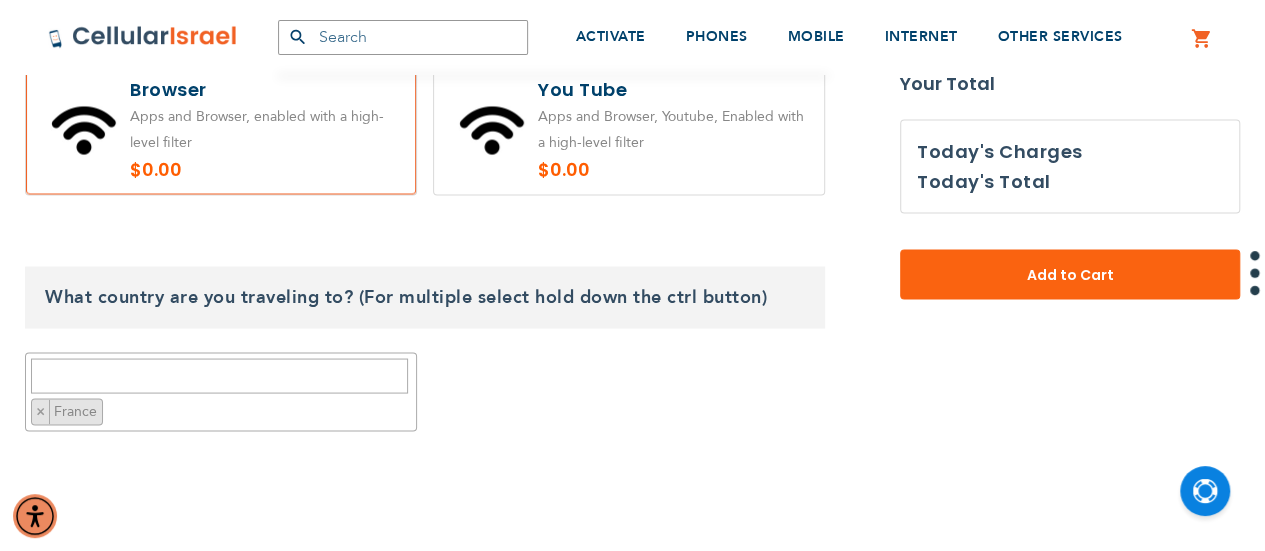 click on "×  [COUNTRY]" at bounding box center (218, 409) 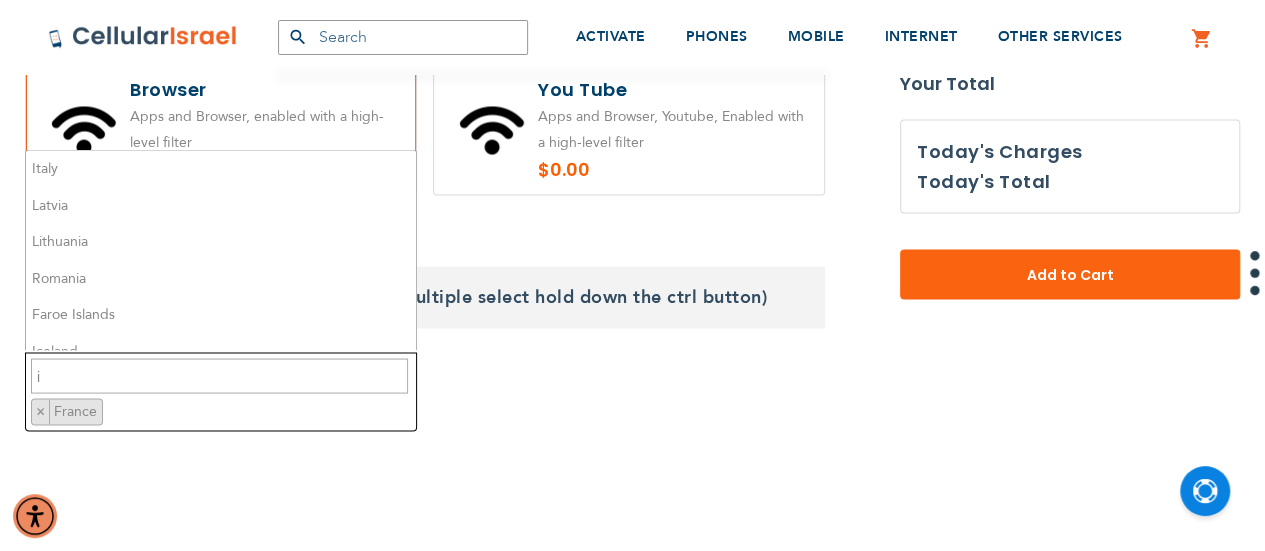 scroll, scrollTop: 0, scrollLeft: 0, axis: both 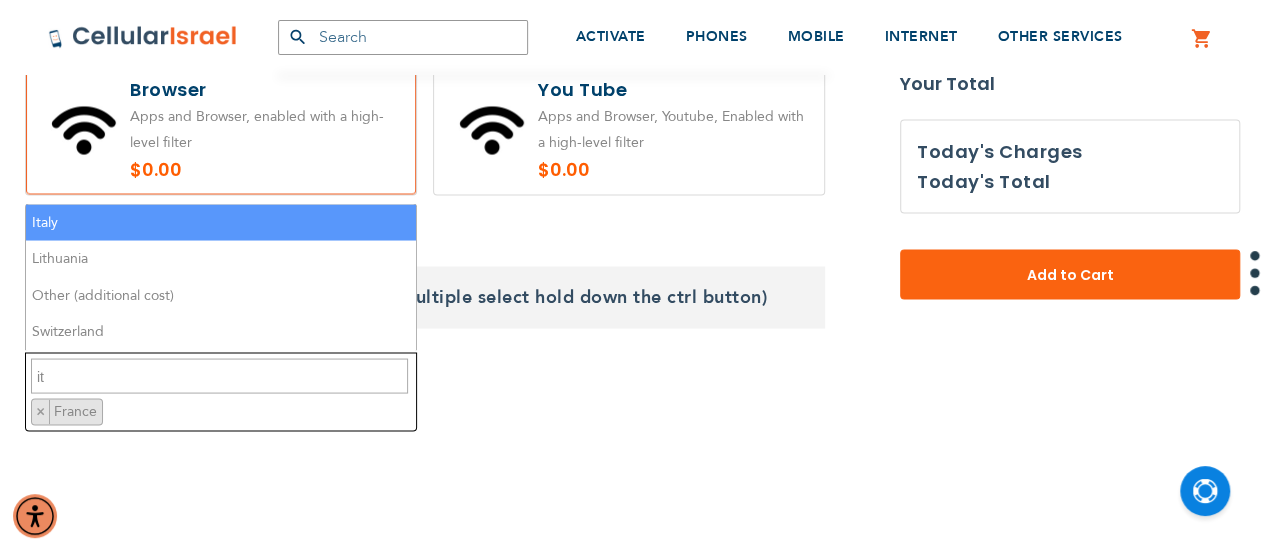 click on "Italy" at bounding box center (221, 222) 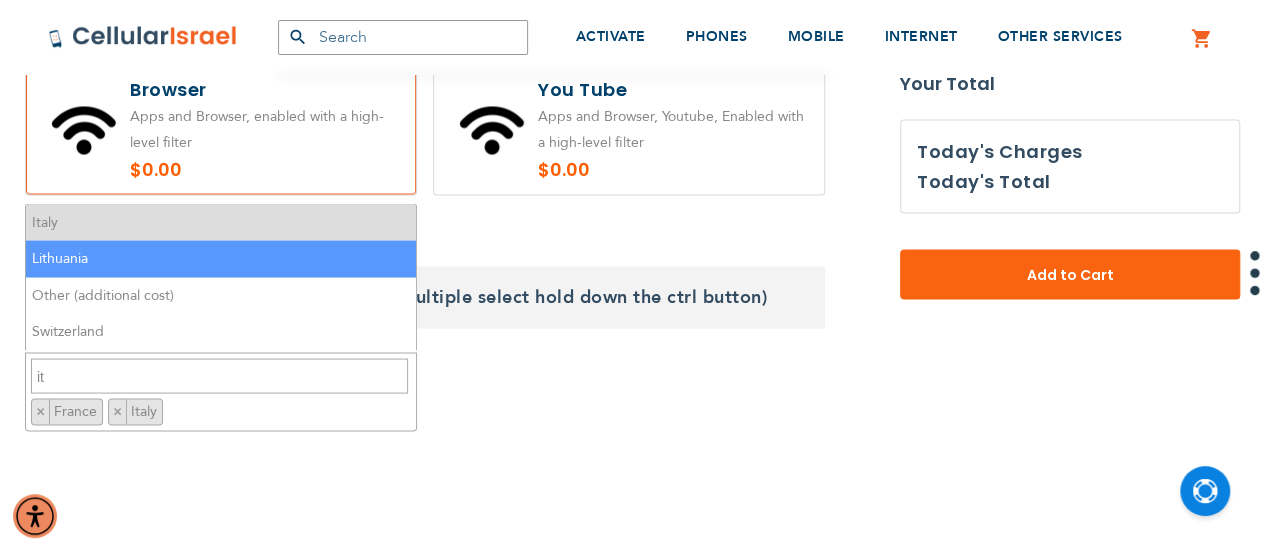 drag, startPoint x: 327, startPoint y: 368, endPoint x: 234, endPoint y: 364, distance: 93.08598 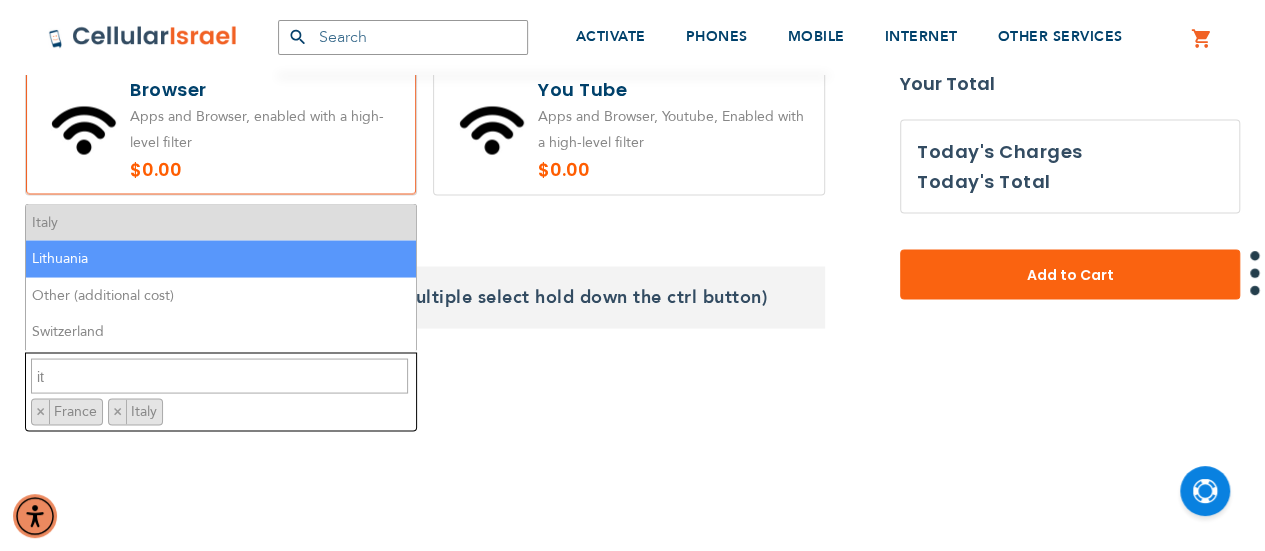 click on "it" at bounding box center [219, 375] 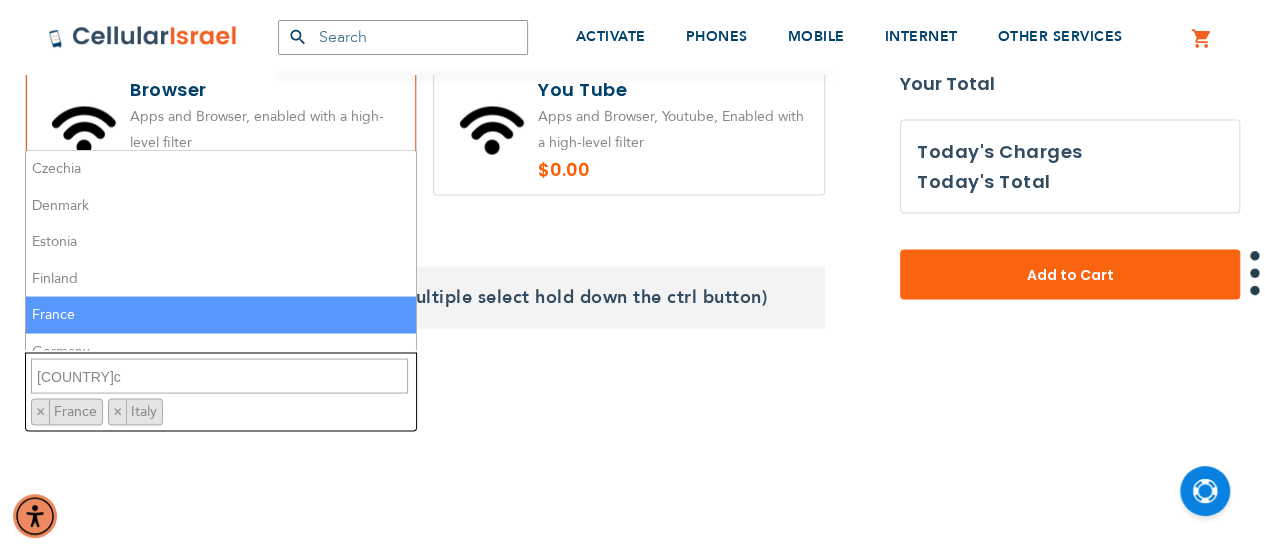 scroll, scrollTop: 0, scrollLeft: 0, axis: both 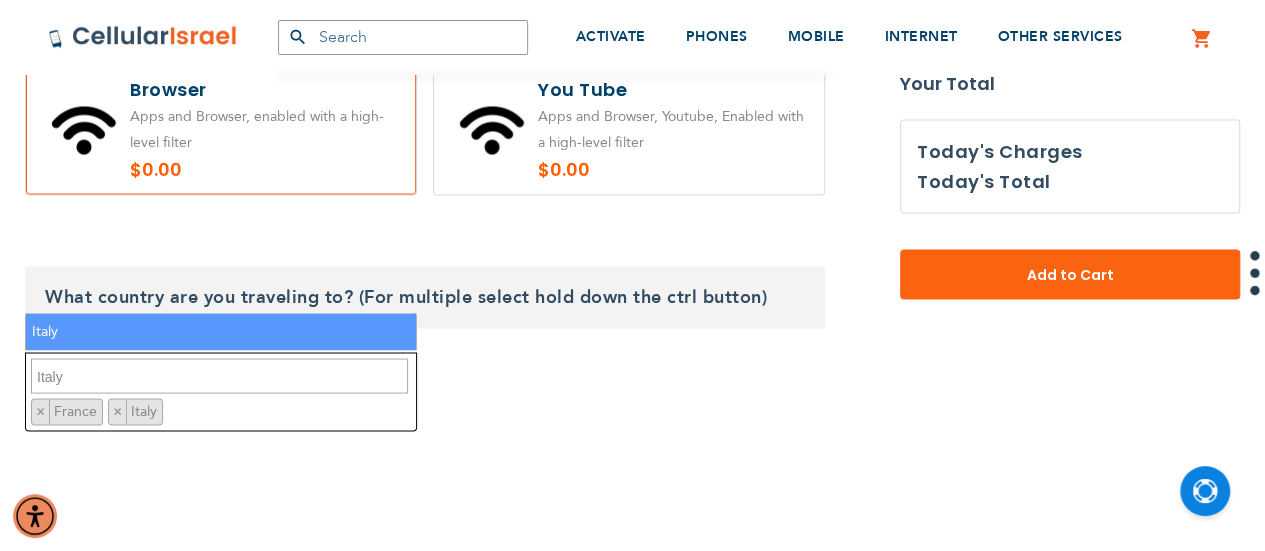 click on "Italy" at bounding box center [221, 331] 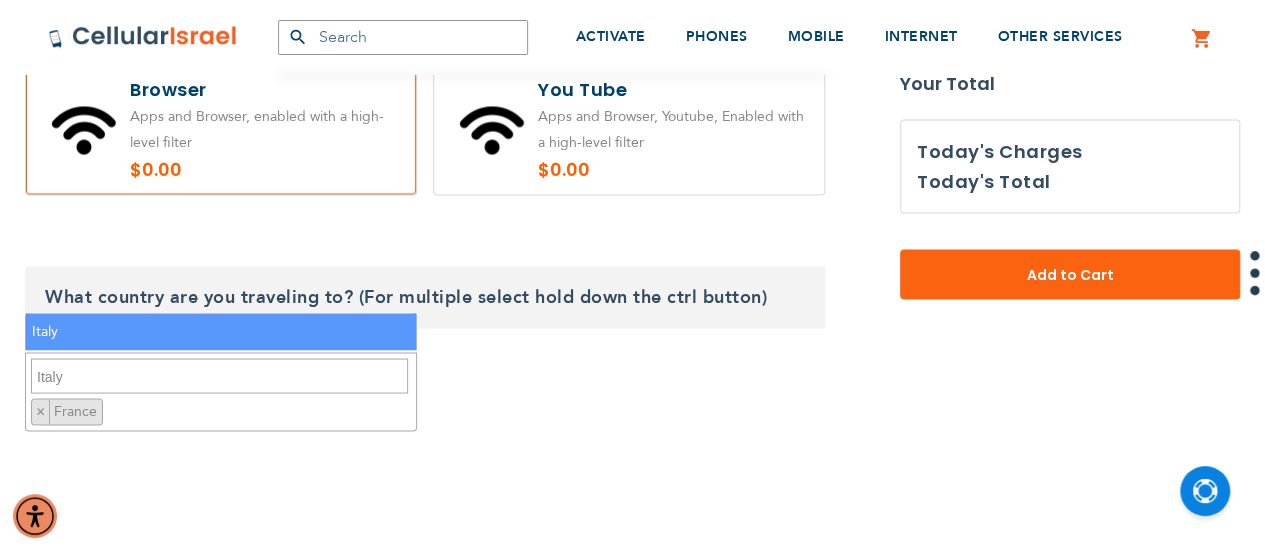 click on "Italy" at bounding box center (219, 375) 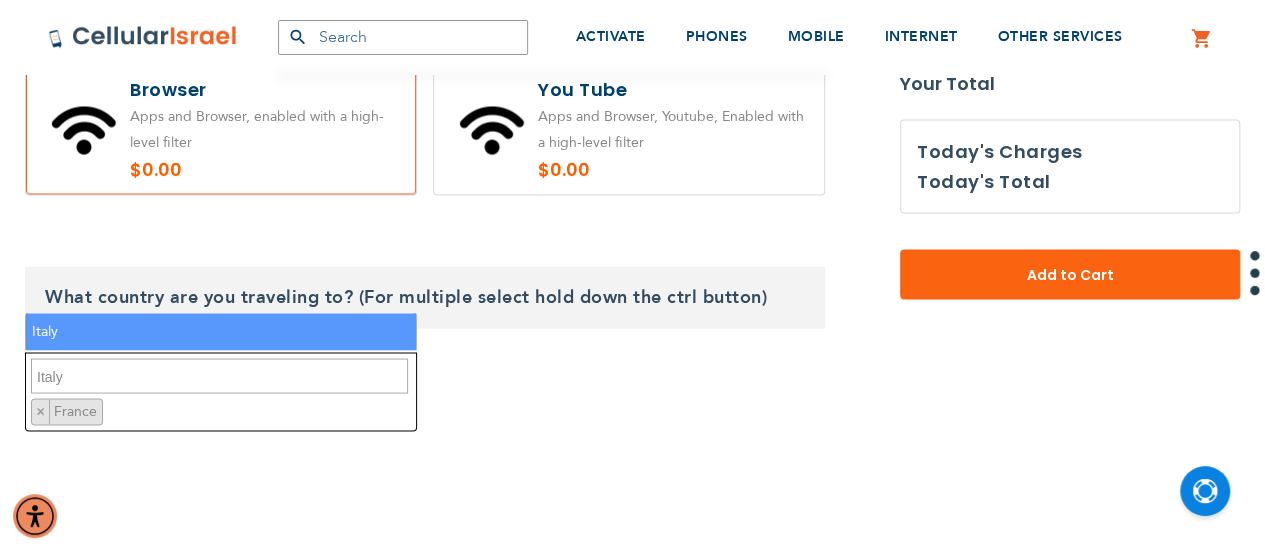 click on "Italy" at bounding box center (221, 331) 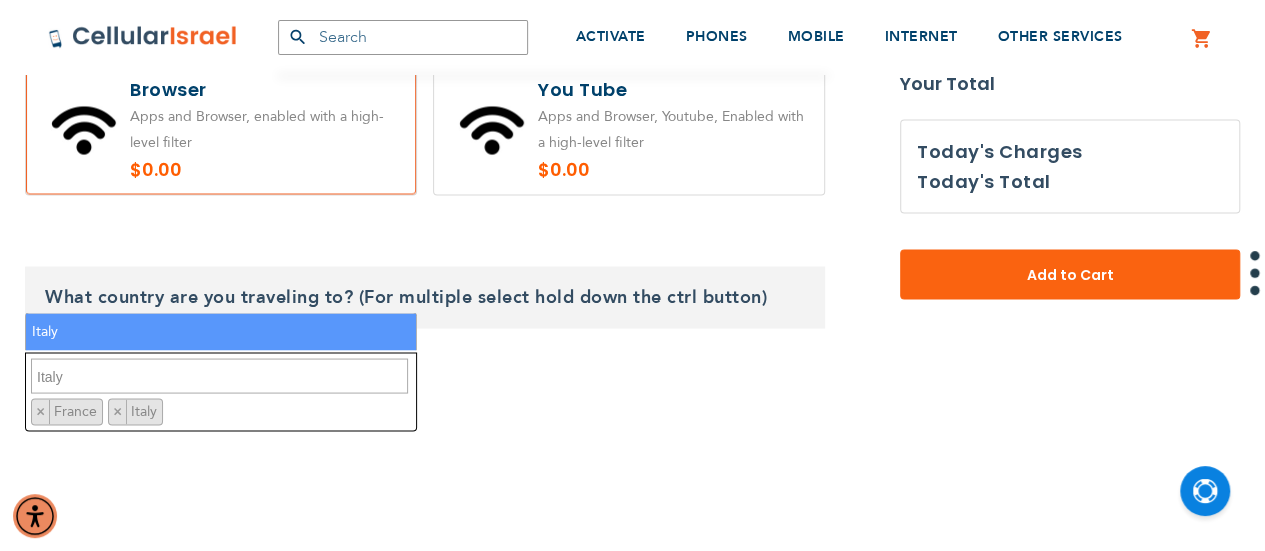 drag, startPoint x: 111, startPoint y: 368, endPoint x: 46, endPoint y: 371, distance: 65.06919 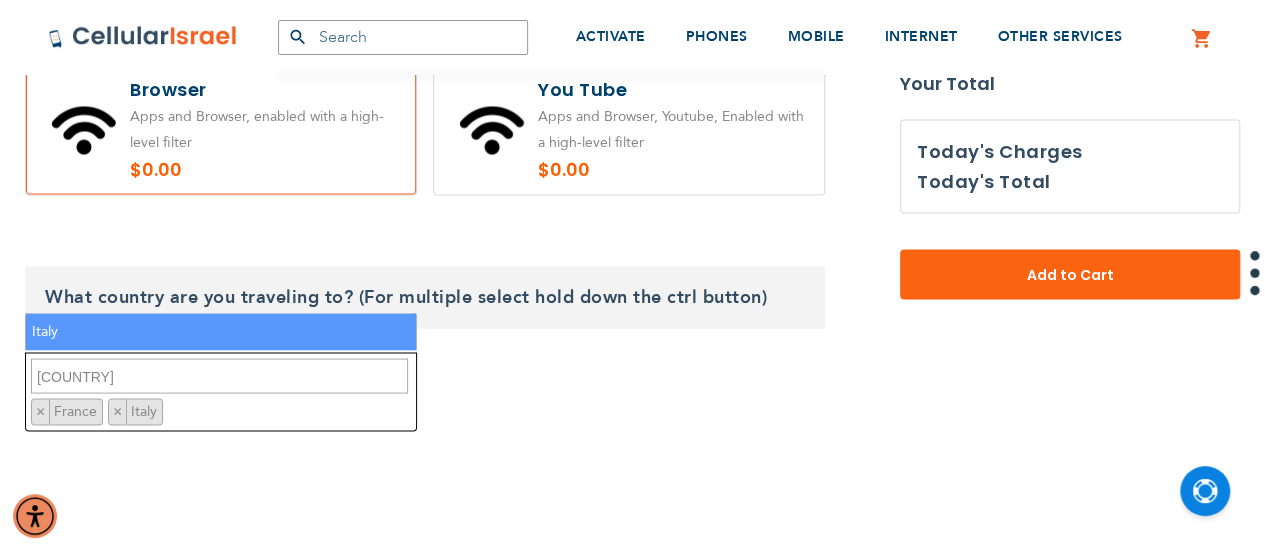 type on "I" 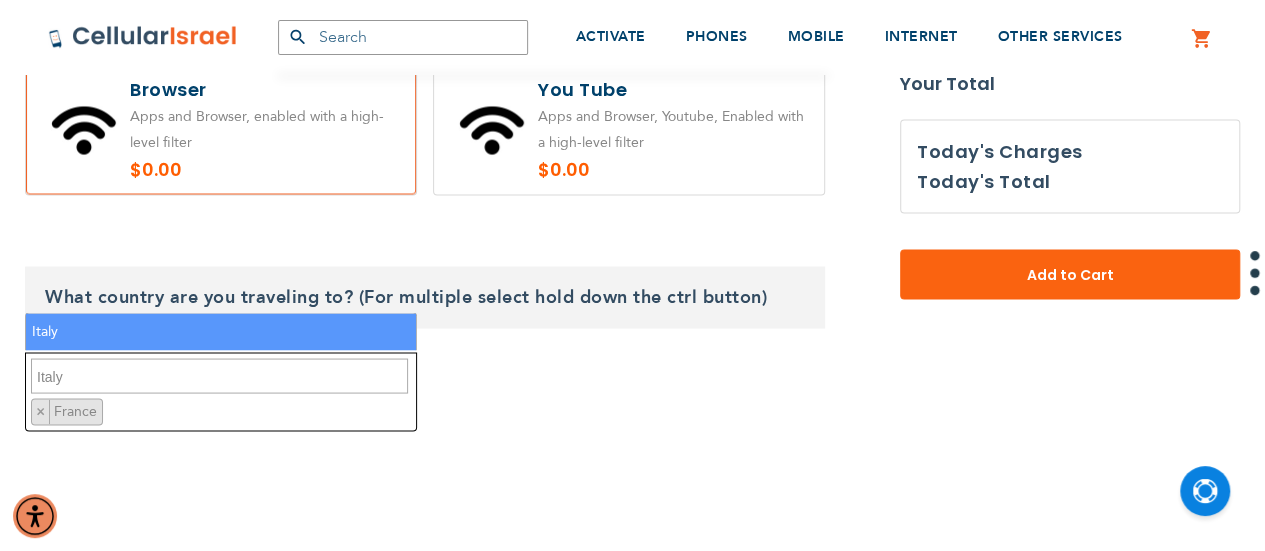 scroll, scrollTop: 0, scrollLeft: 0, axis: both 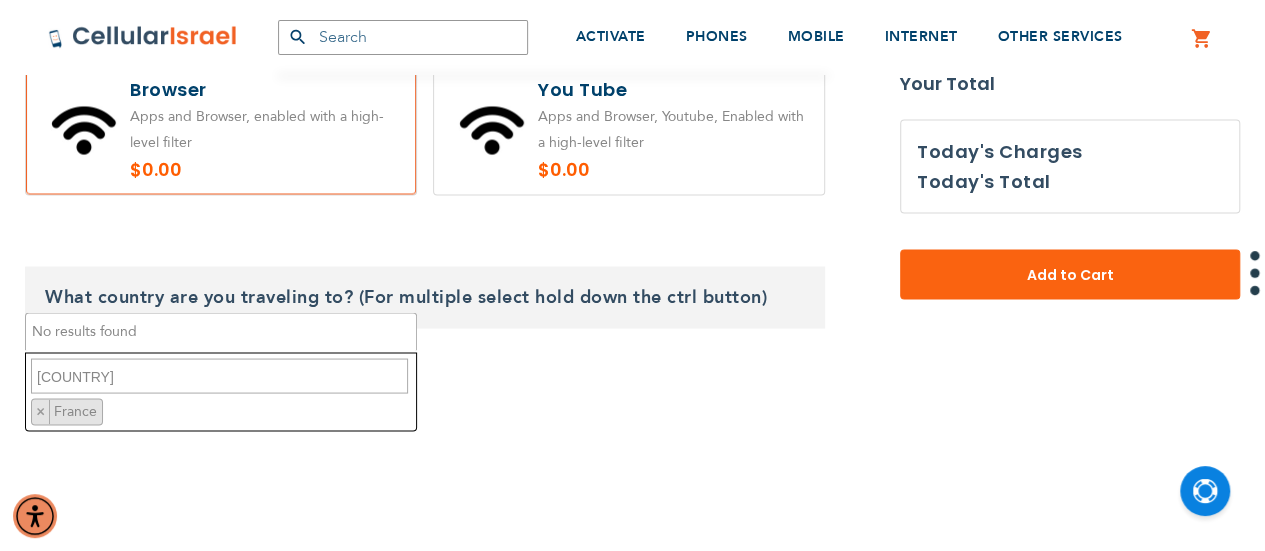type on "I" 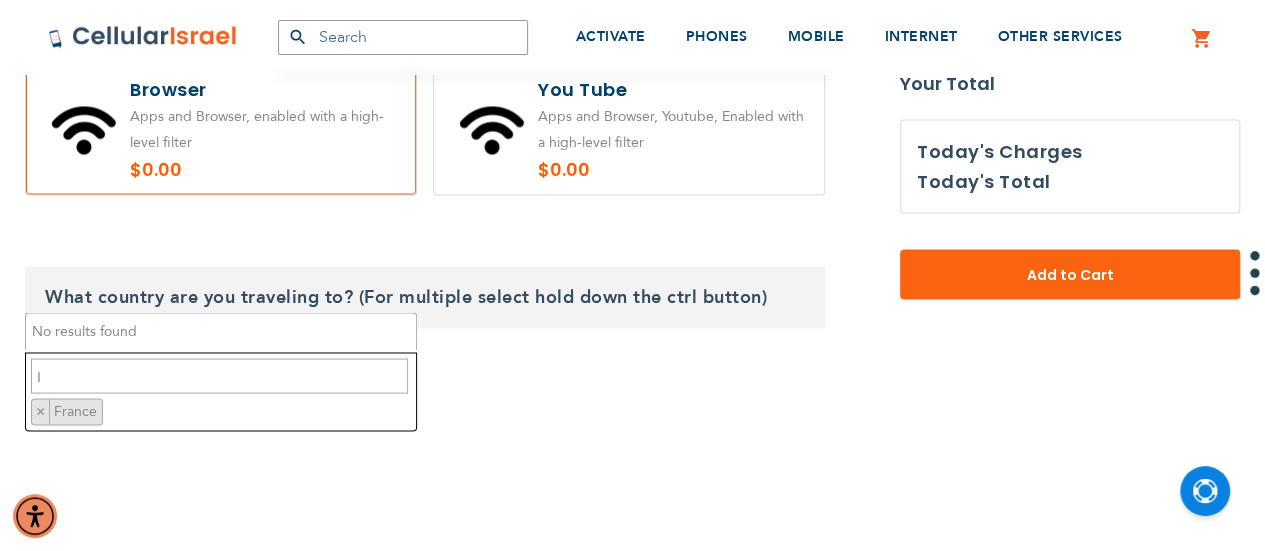 type 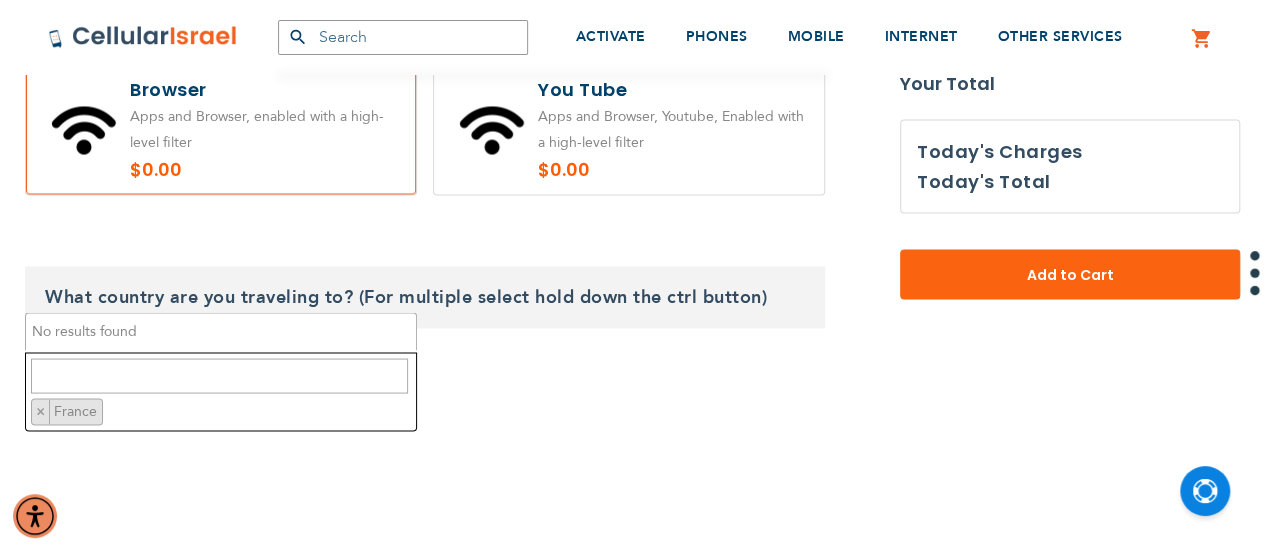 select 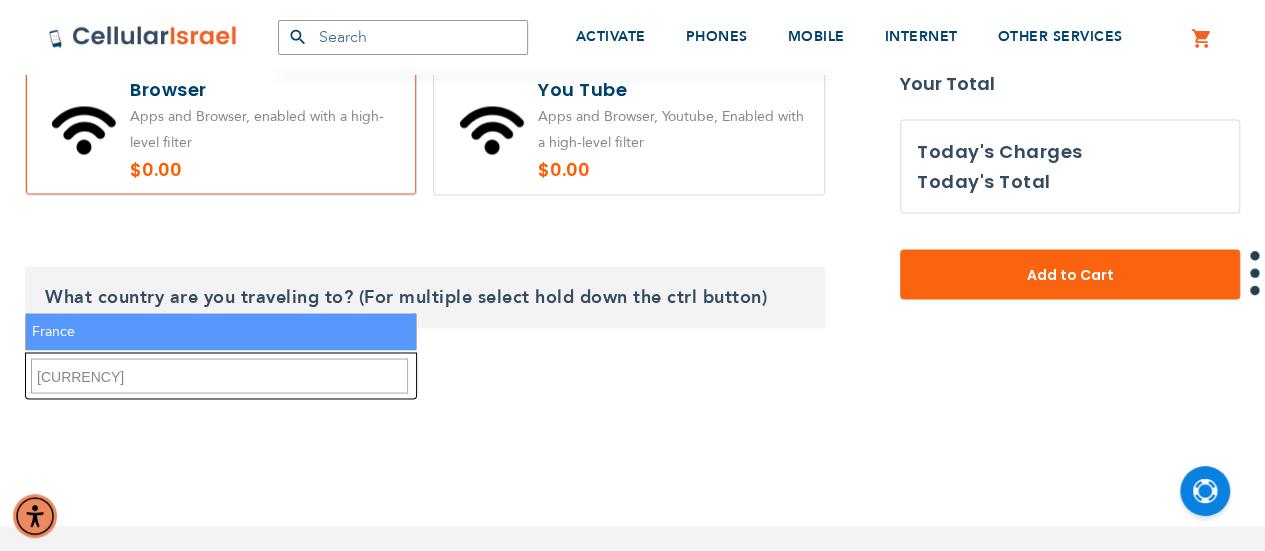 scroll, scrollTop: 0, scrollLeft: 0, axis: both 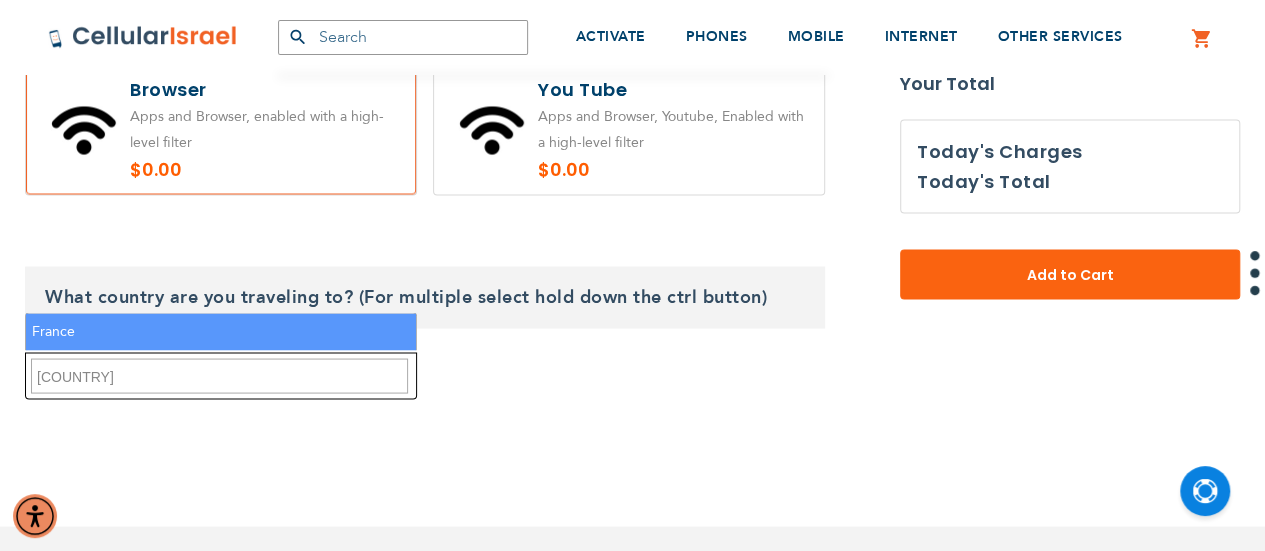 type on "[COUNTRY]" 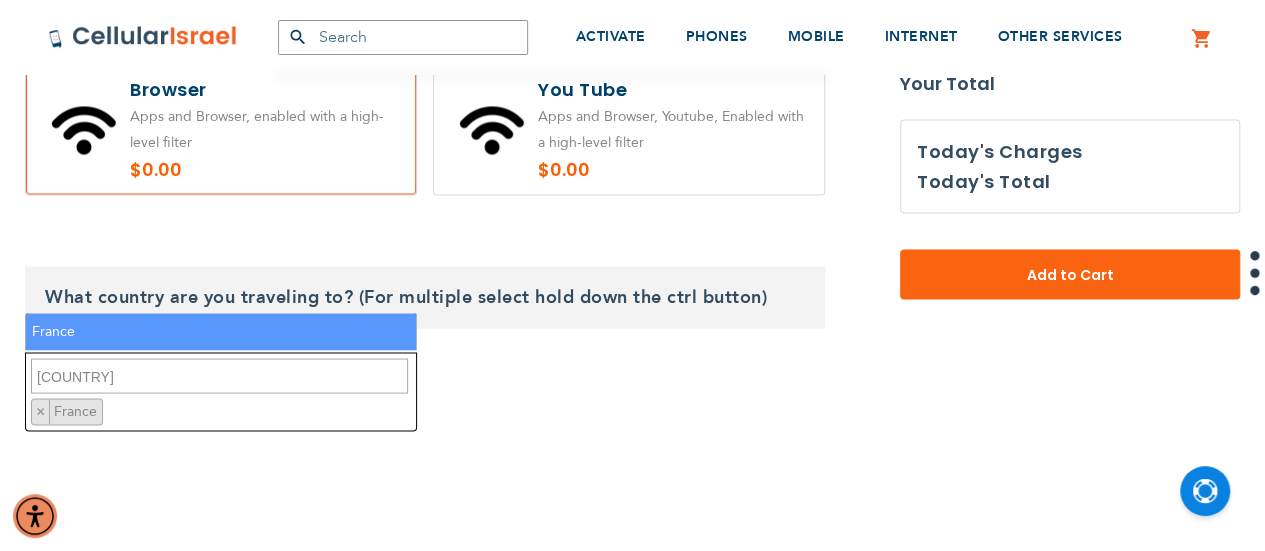 drag, startPoint x: 139, startPoint y: 375, endPoint x: 34, endPoint y: 369, distance: 105.17129 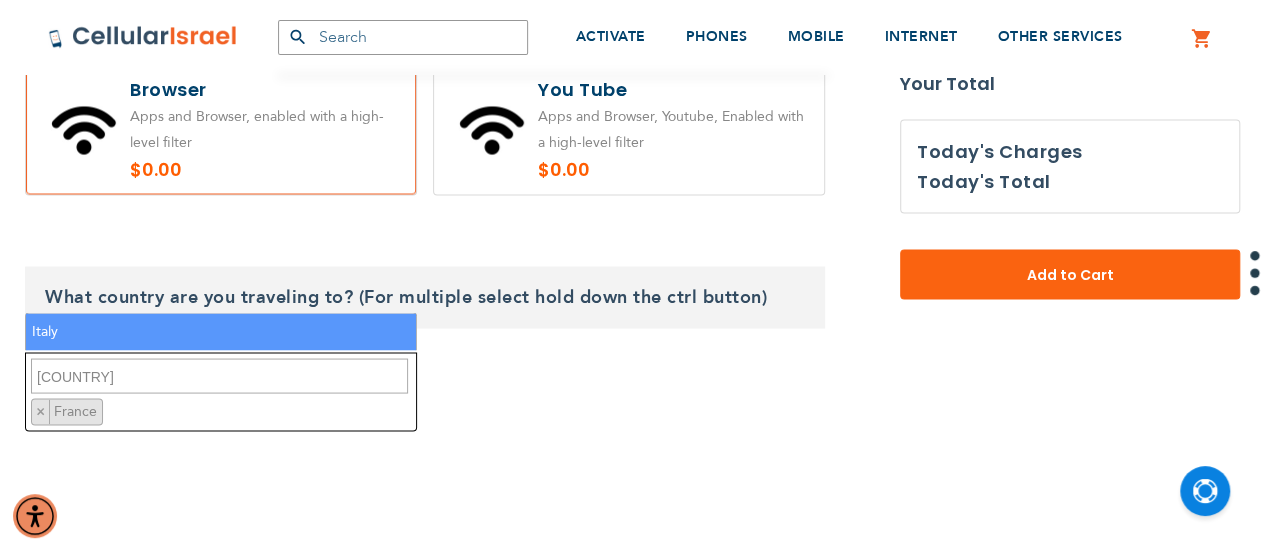 type on "[COUNTRY]" 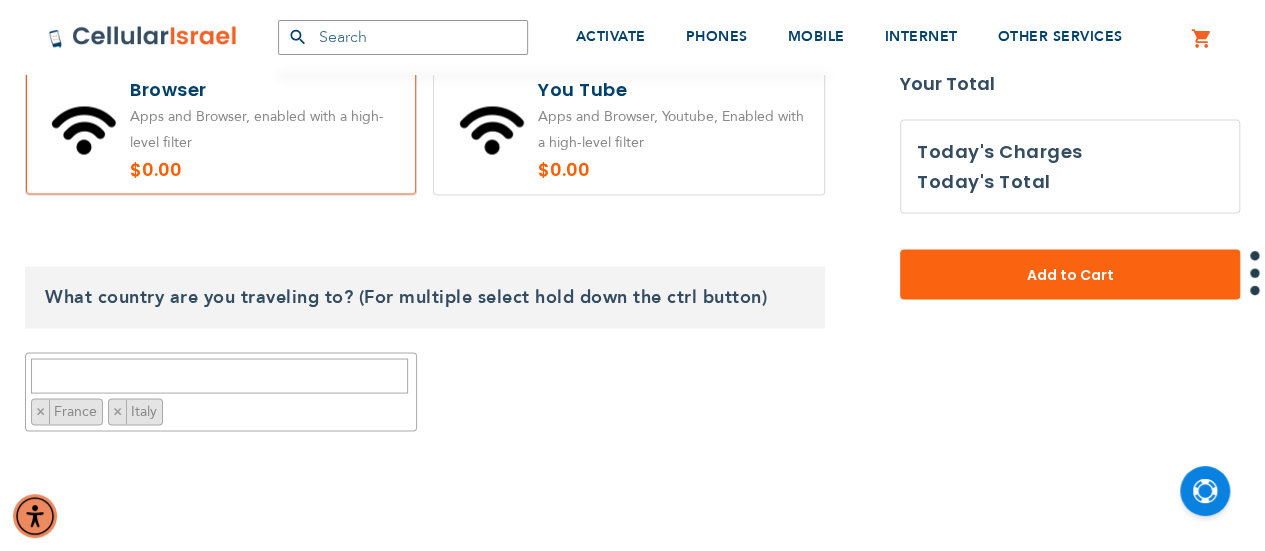 click on "[COUNTRY]
[COUNTRY]
[COUNTRY]
[COUNTRY]
[COUNTRY]
[COUNTRY]
[COUNTRY]
[COUNTRY]
[COUNTRY]
[COUNTRY]
[COUNTRY]
[COUNTRY]
[COUNTRY]
[COUNTRY]
[COUNTRY]
[COUNTRY]
[COUNTRY]
[COUNTRY]
[COUNTRY]
[COUNTRY]
[COUNTRY] [COUNTRY] [COUNTRY]" at bounding box center [425, 391] 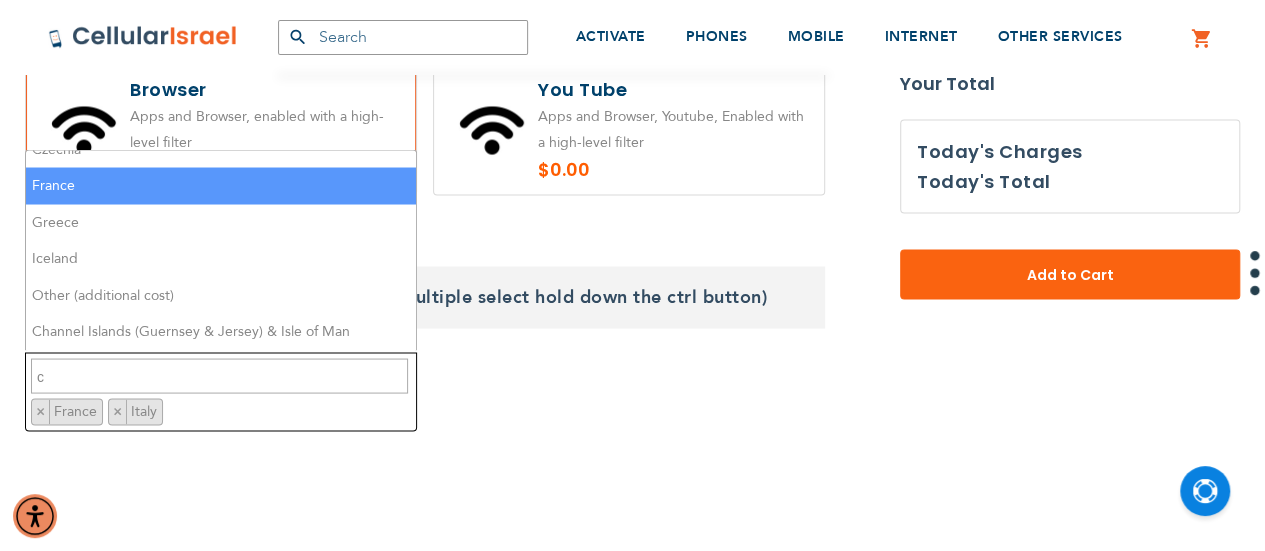 scroll, scrollTop: 92, scrollLeft: 0, axis: vertical 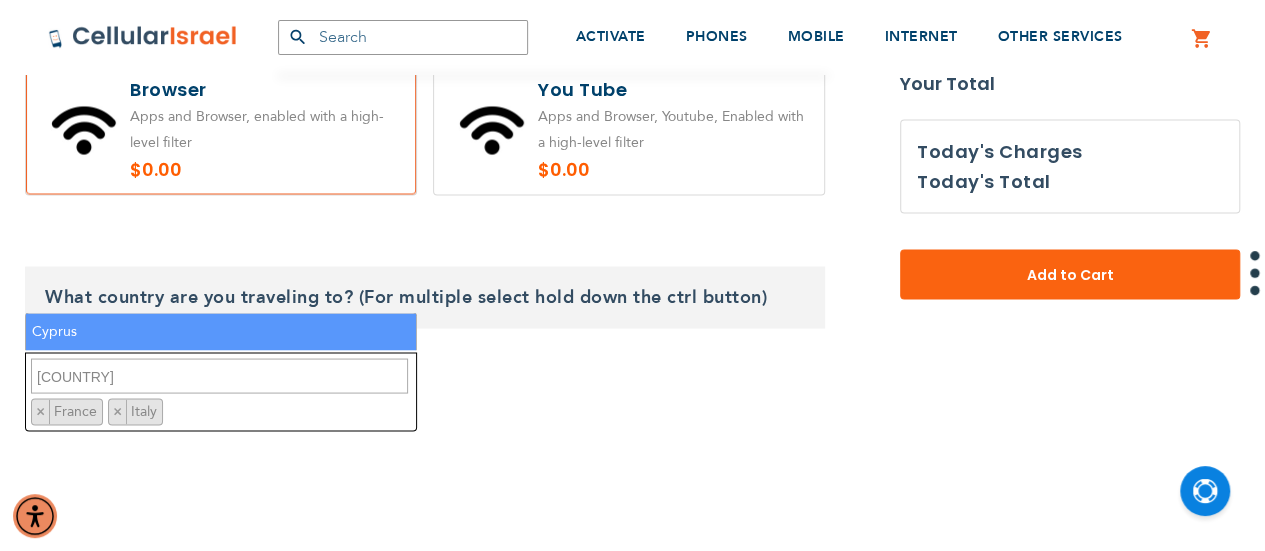select on "[POSTAL_CODE]" 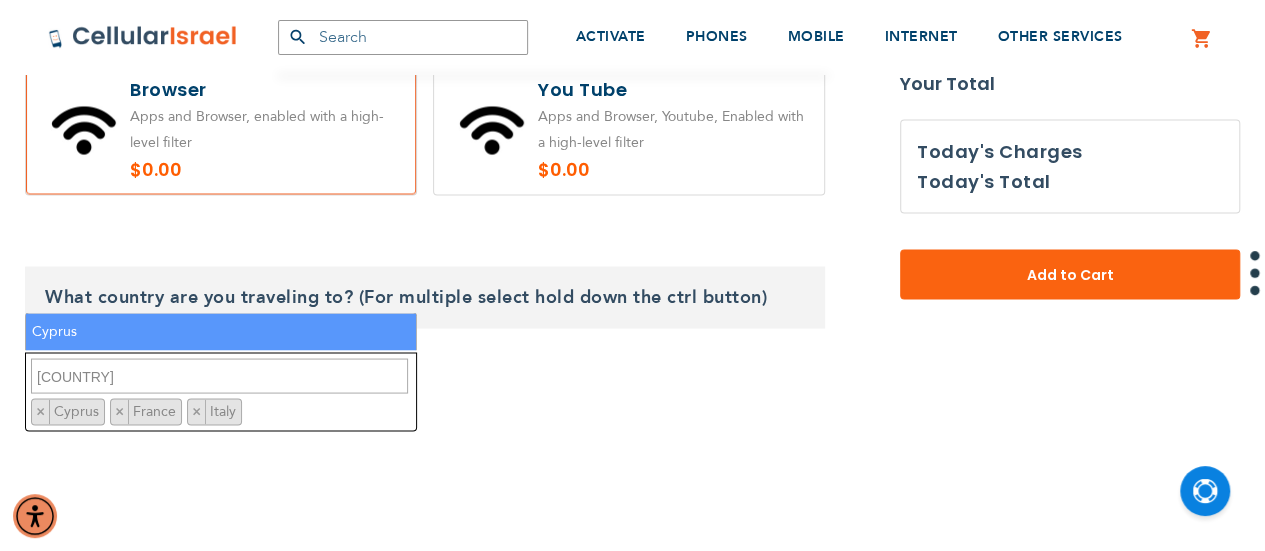 type on "[COUNTRY]" 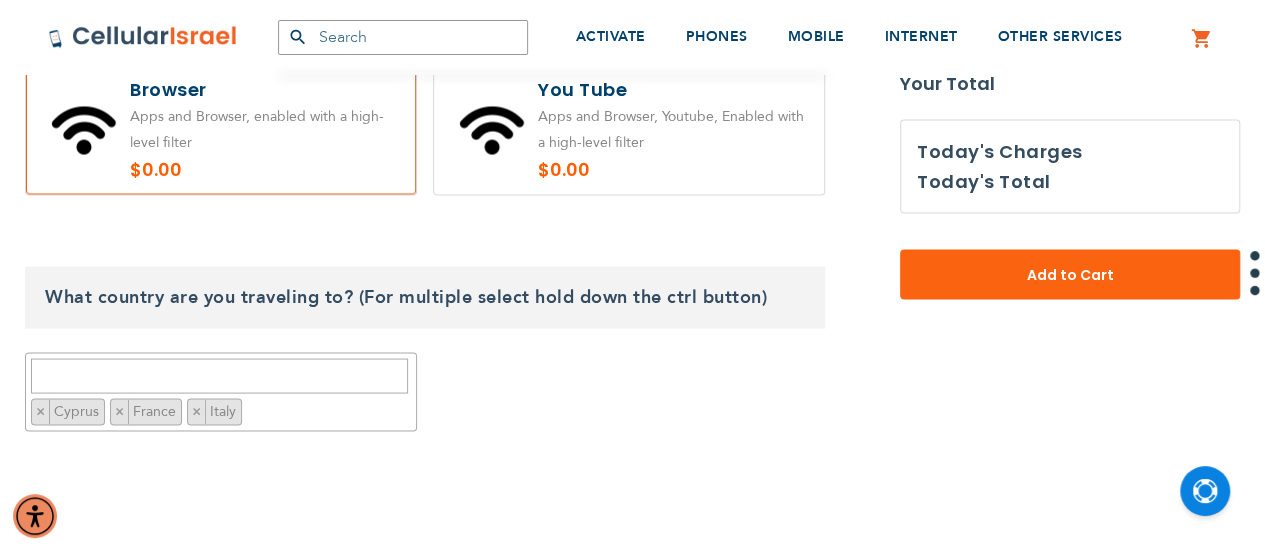 click on "[COUNTRY]
[COUNTRY]
[COUNTRY]
[COUNTRY]
[COUNTRY]
[COUNTRY]
[COUNTRY]
[COUNTRY]
[COUNTRY]
[COUNTRY]
[COUNTRY]
[COUNTRY]
[COUNTRY]
[COUNTRY]
[COUNTRY]
[COUNTRY]
[COUNTRY]
[COUNTRY]
[COUNTRY]
[COUNTRY]
[COUNTRY] [COUNTRY] [COUNTRY]" at bounding box center [425, 391] 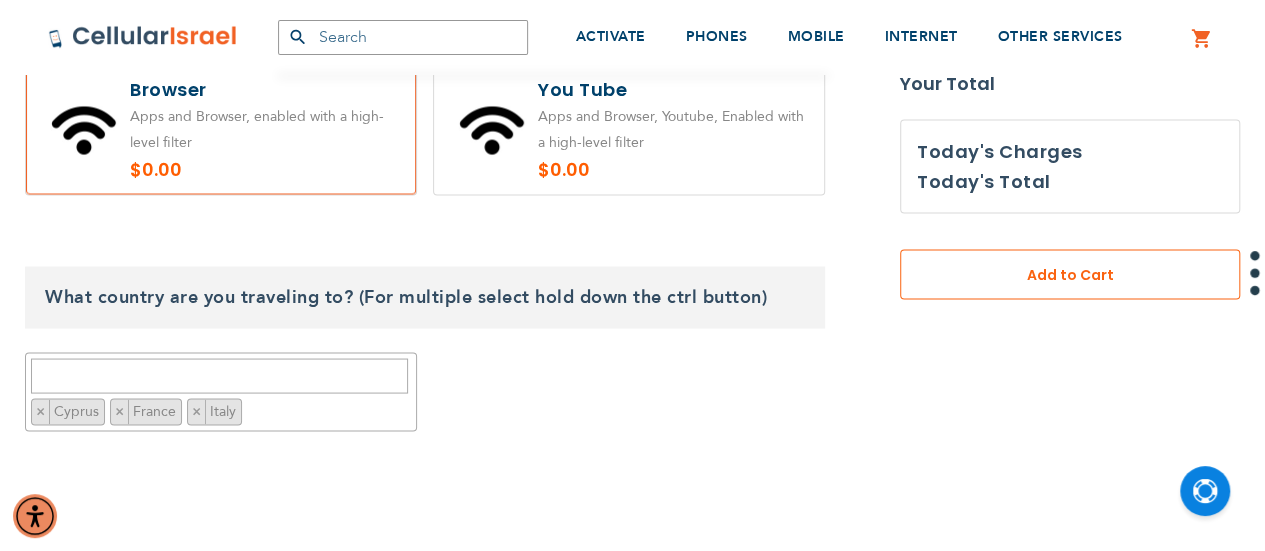 click on "Add to Cart" at bounding box center (1070, 275) 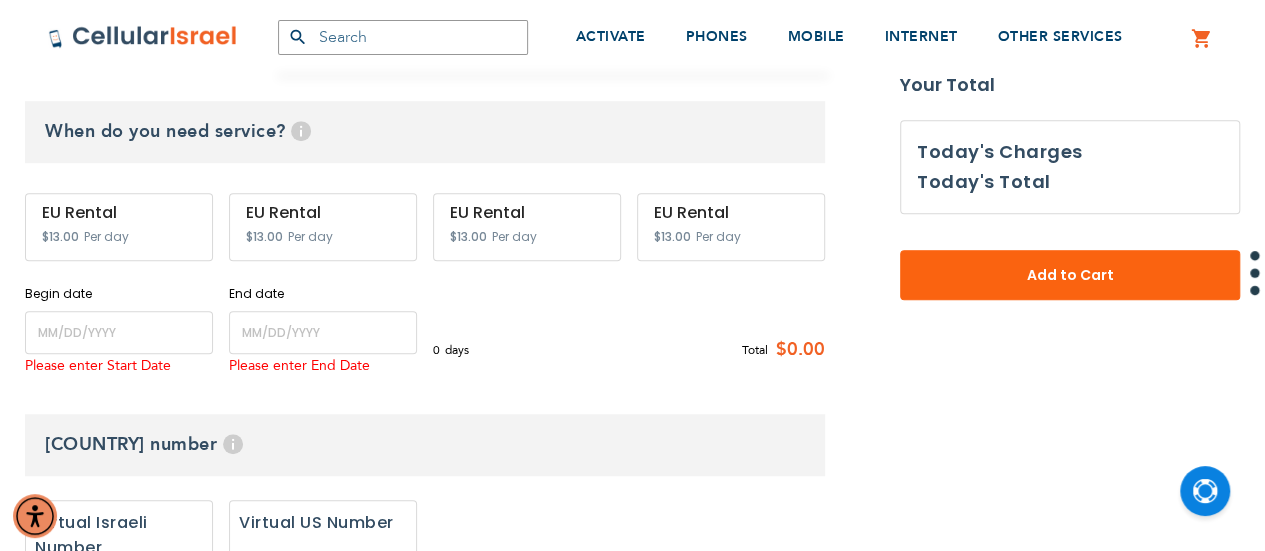 scroll, scrollTop: 608, scrollLeft: 0, axis: vertical 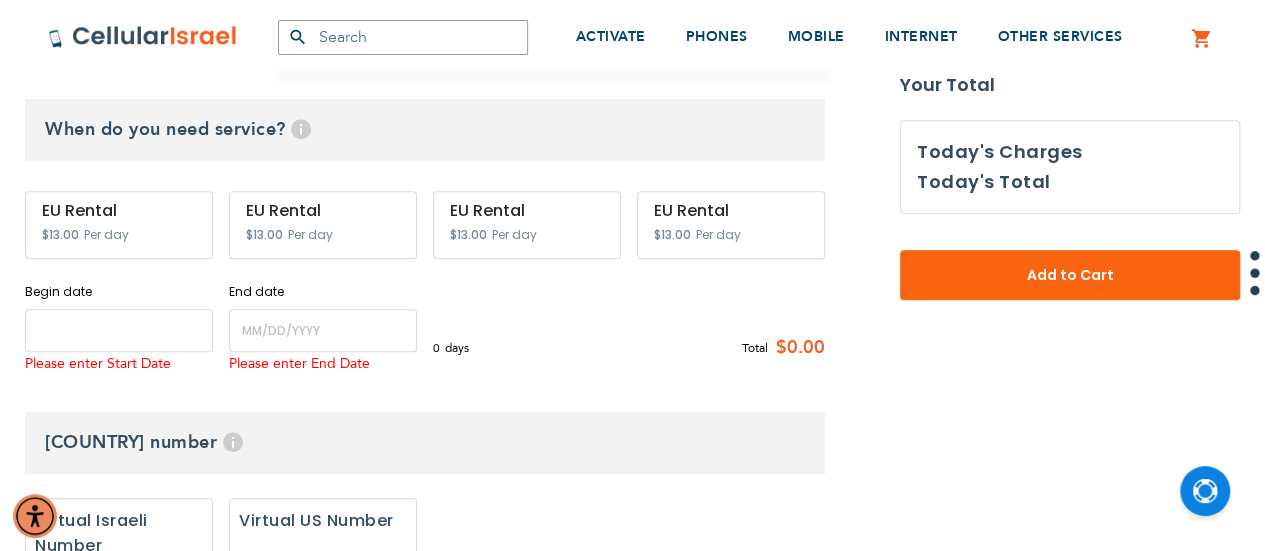 click at bounding box center (119, 330) 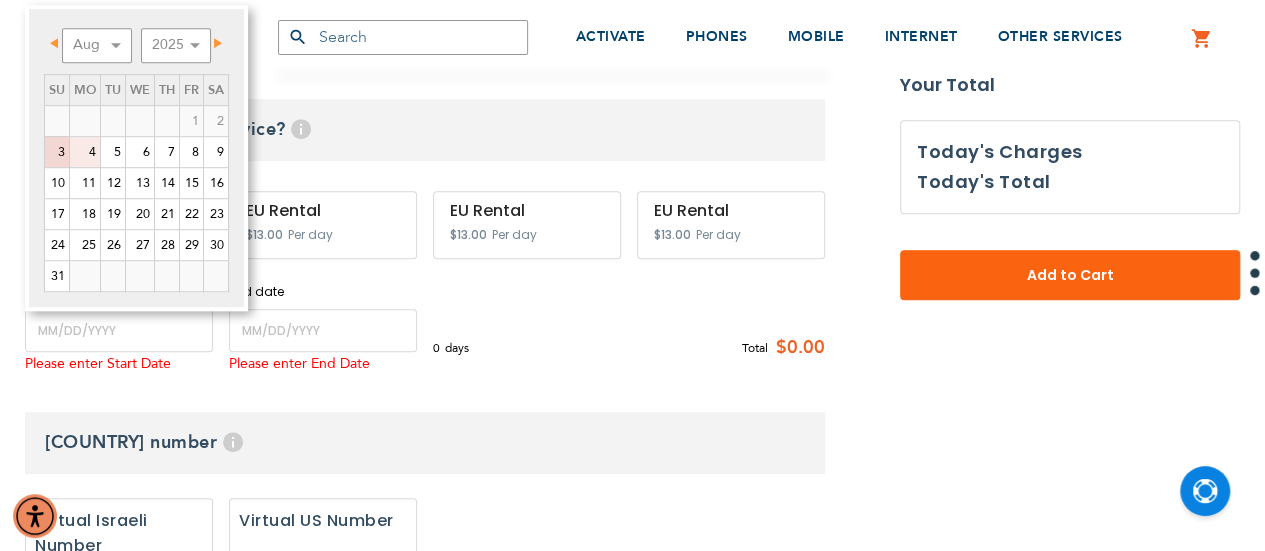 click on "4" at bounding box center [85, 152] 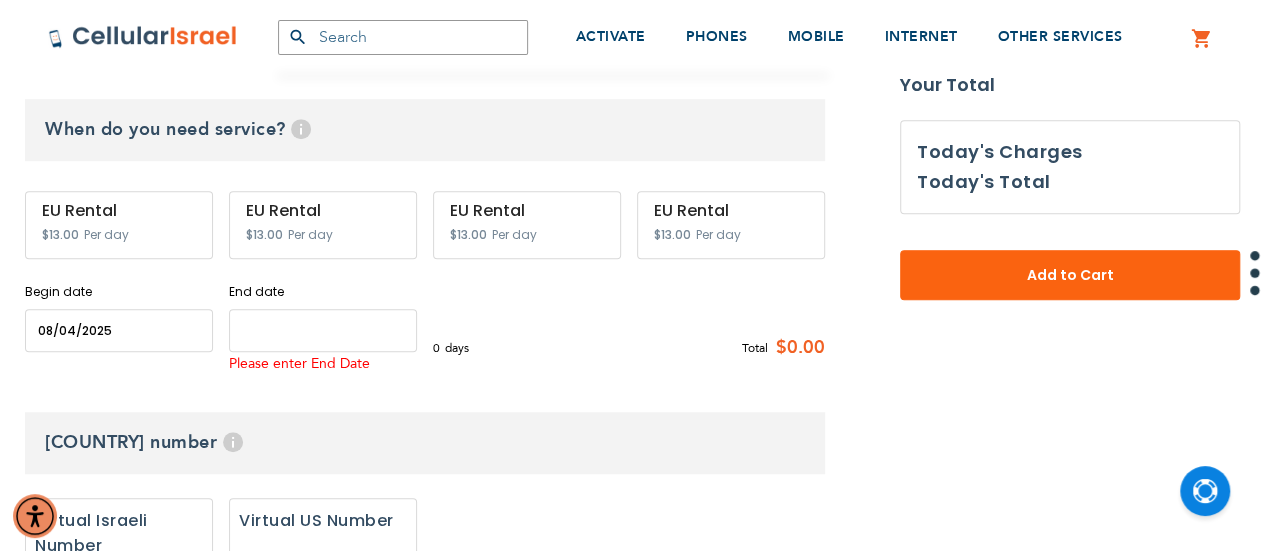click at bounding box center [323, 330] 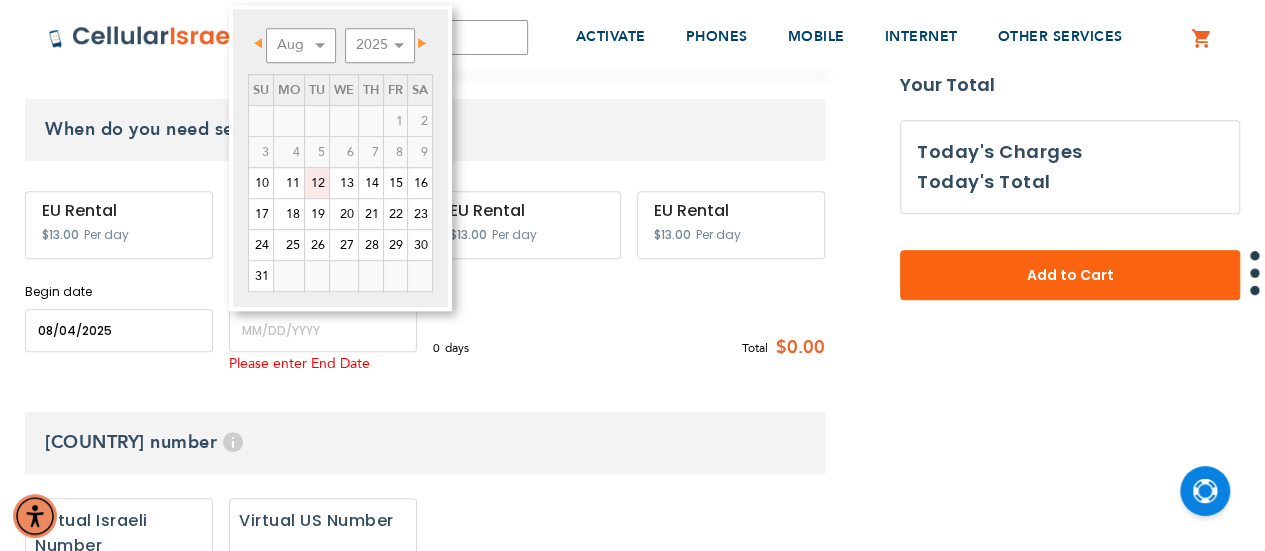 click on "12" at bounding box center (317, 183) 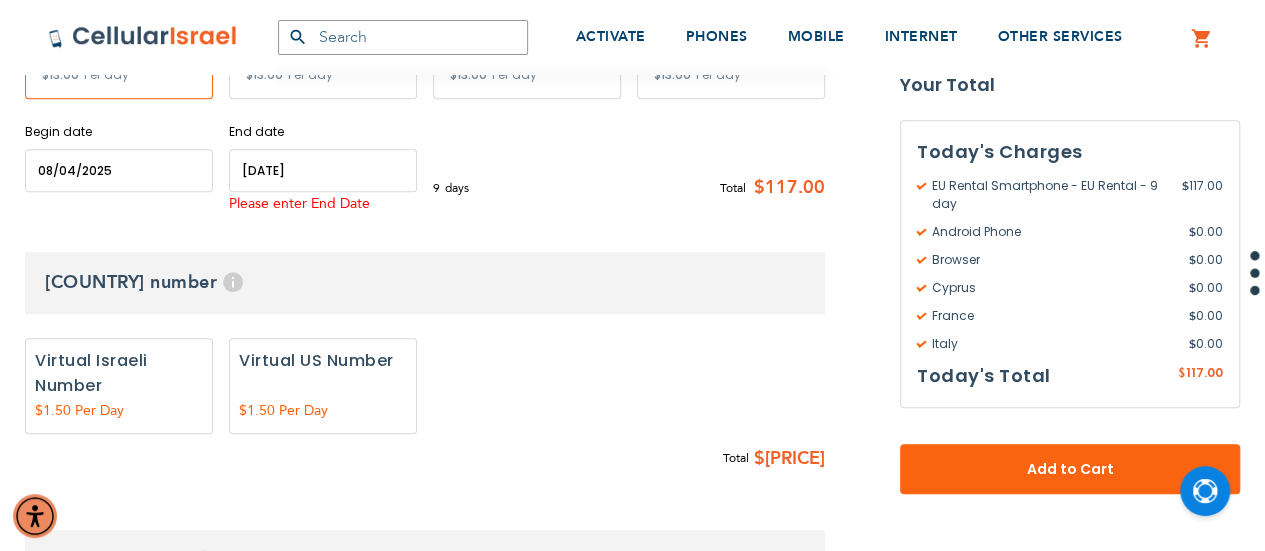 scroll, scrollTop: 777, scrollLeft: 0, axis: vertical 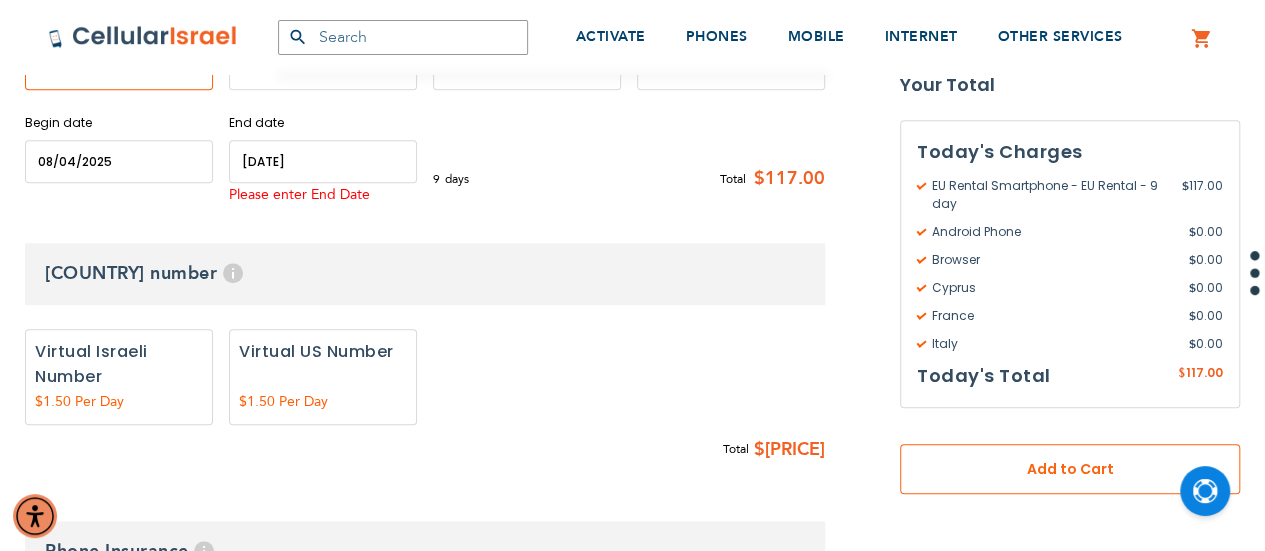 click on "Add to Cart" at bounding box center [1070, 469] 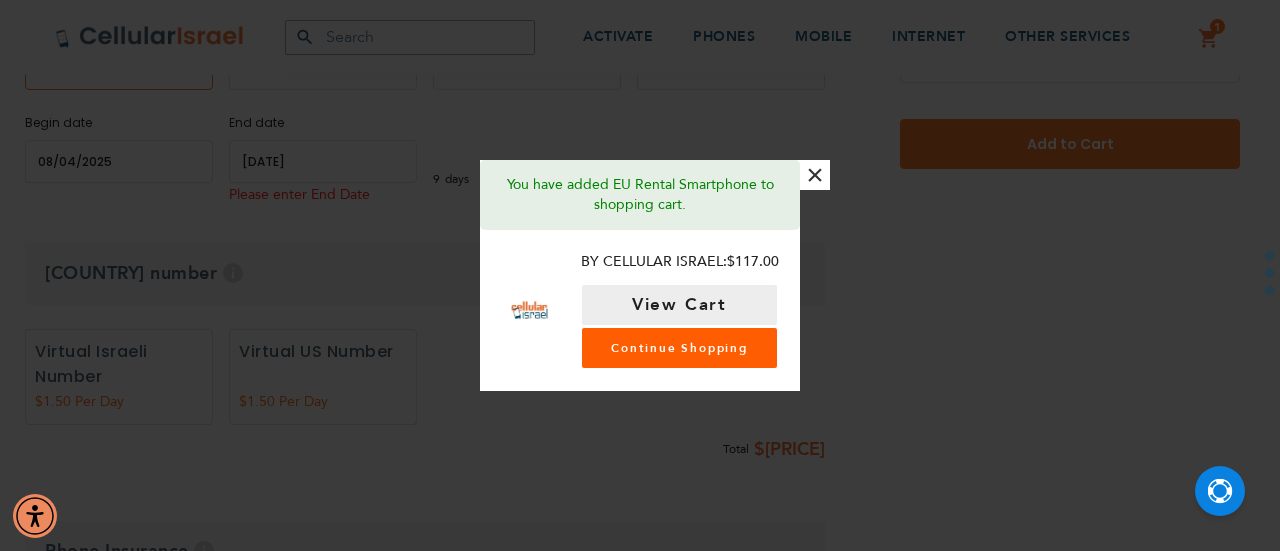 click on "Continue Shopping" at bounding box center [679, 348] 